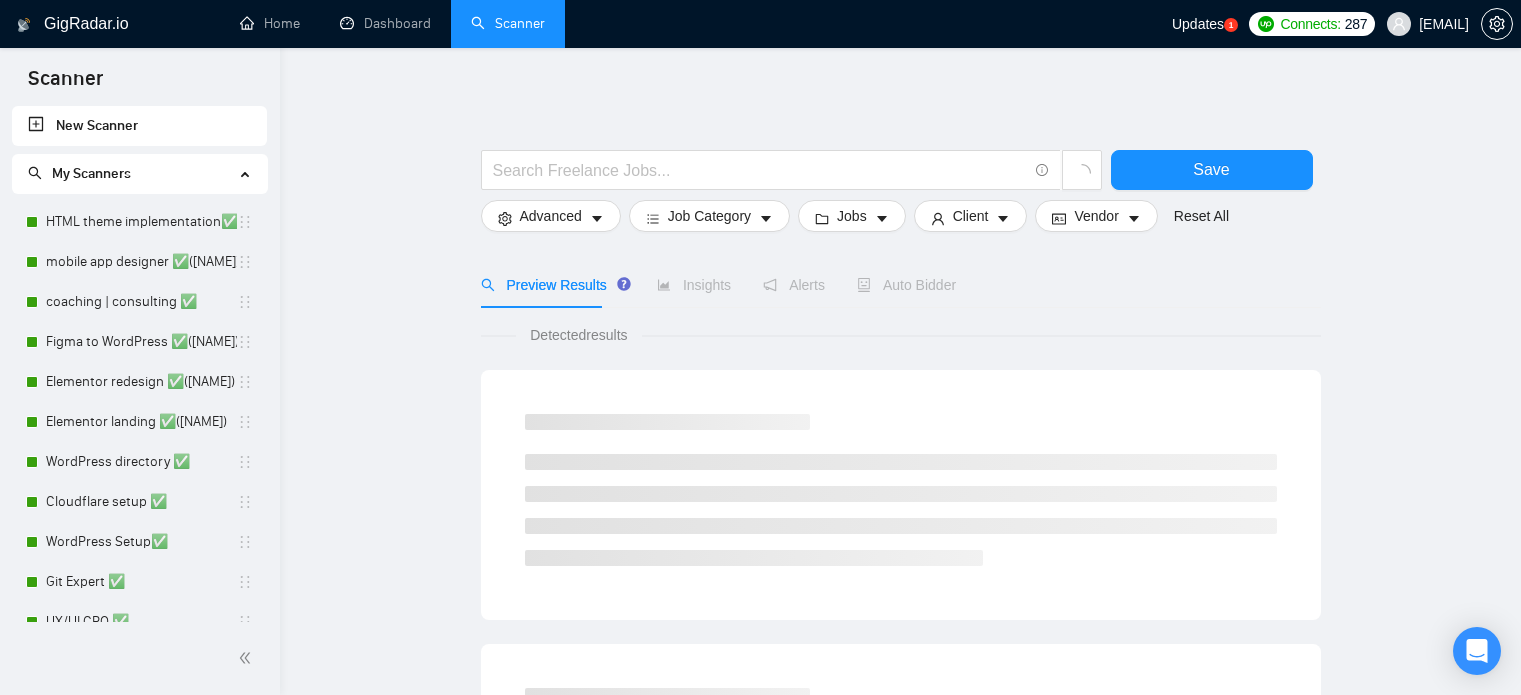 scroll, scrollTop: 0, scrollLeft: 0, axis: both 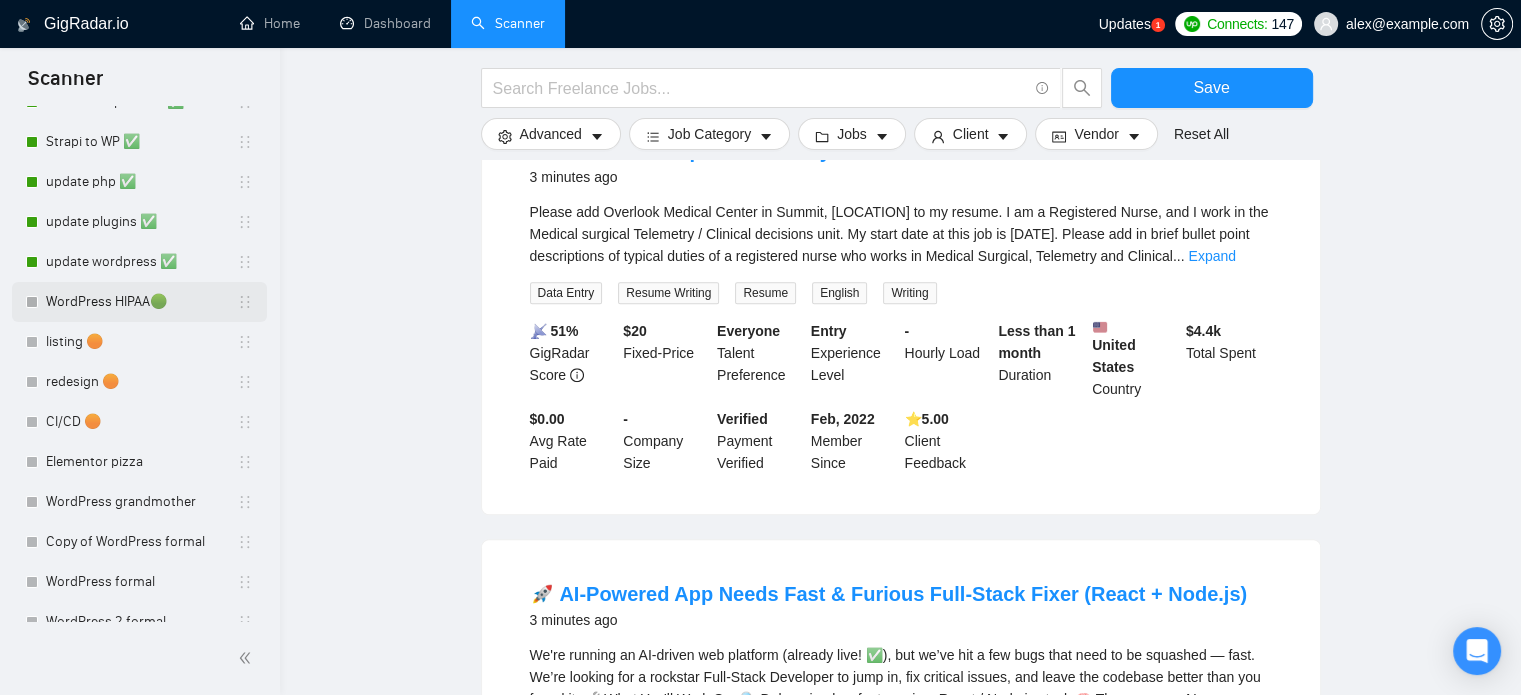 click on "WordPress HIPAA🟢" at bounding box center [141, 302] 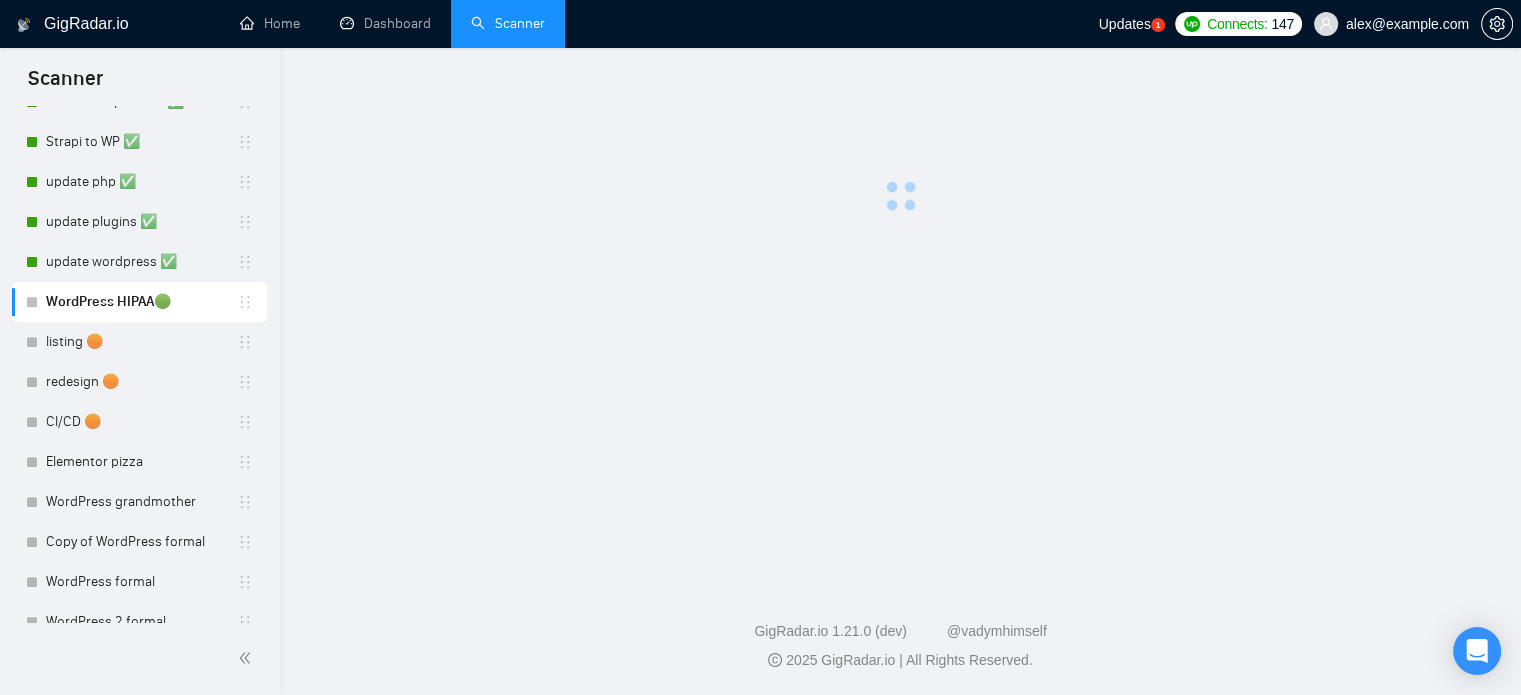scroll, scrollTop: 0, scrollLeft: 0, axis: both 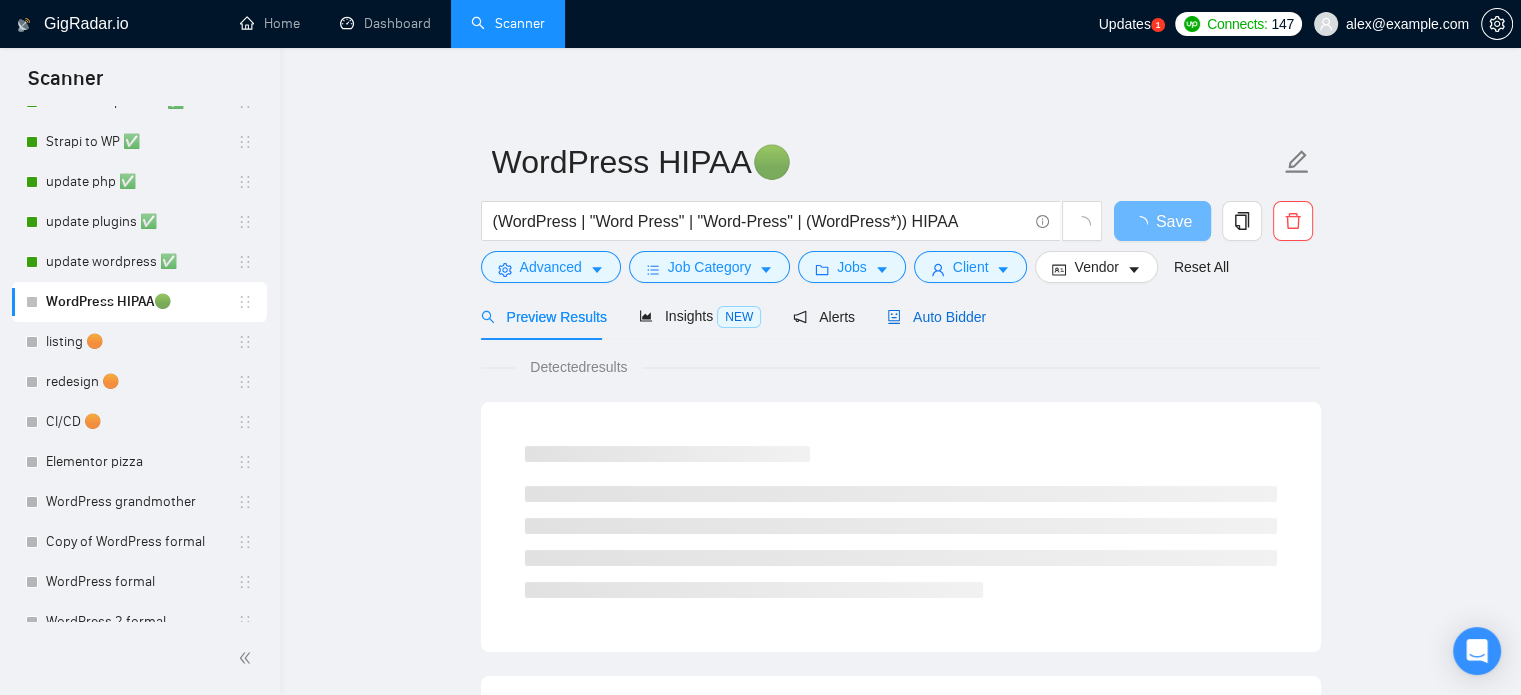 click on "Auto Bidder" at bounding box center [936, 317] 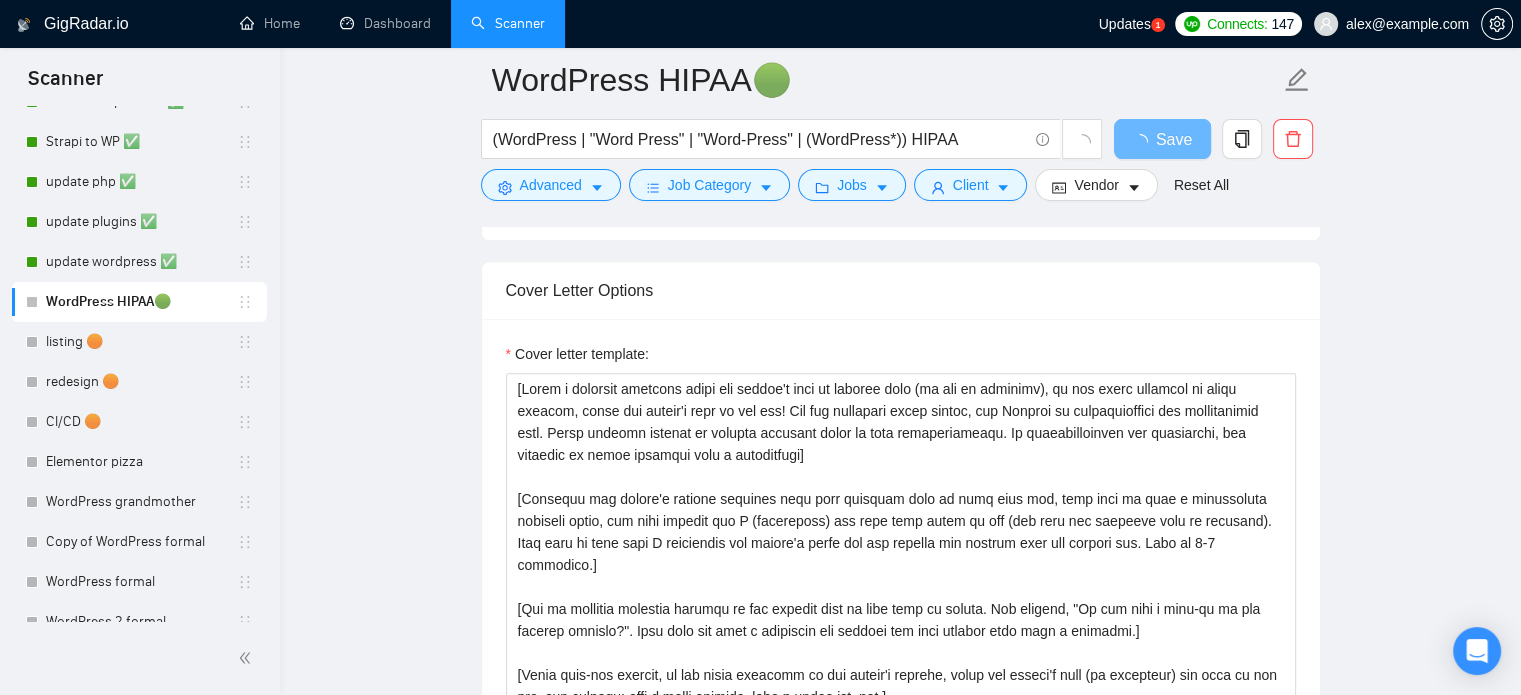 type 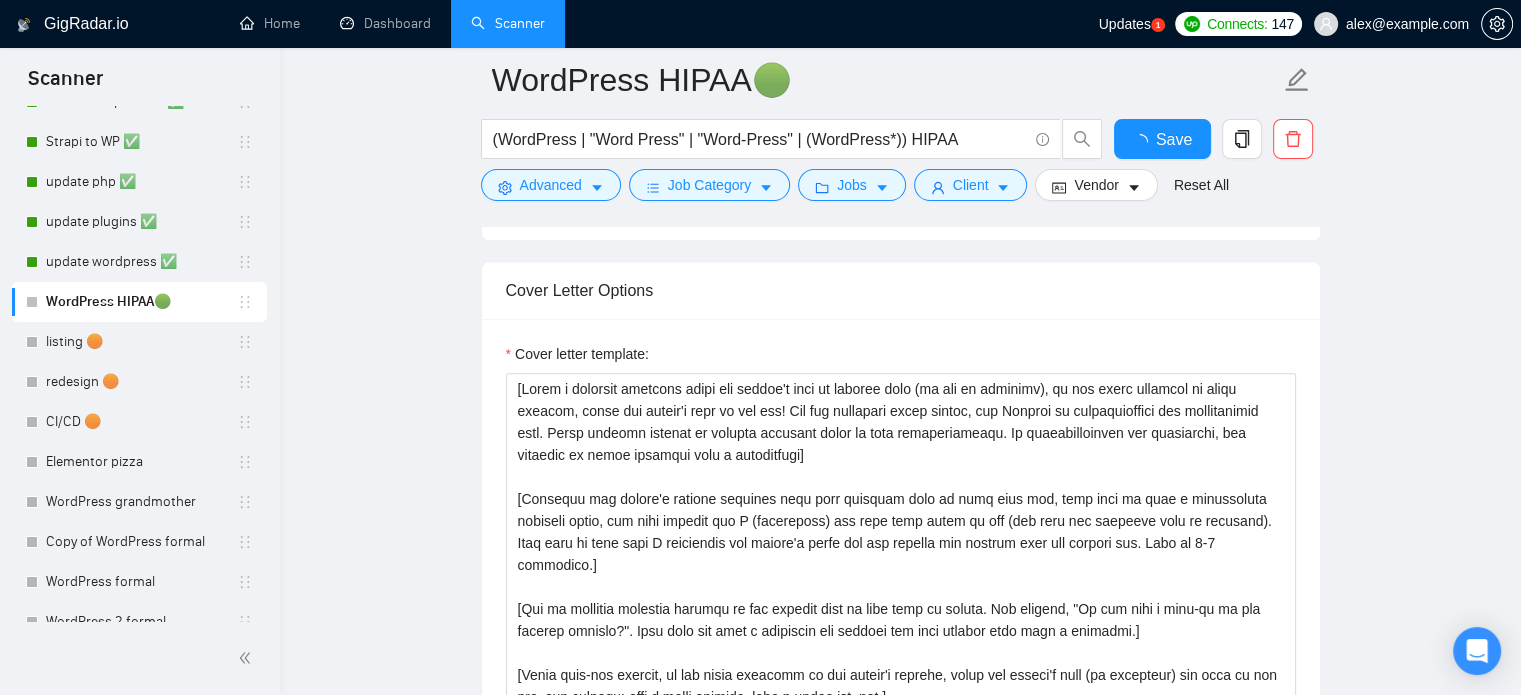 scroll, scrollTop: 1352, scrollLeft: 0, axis: vertical 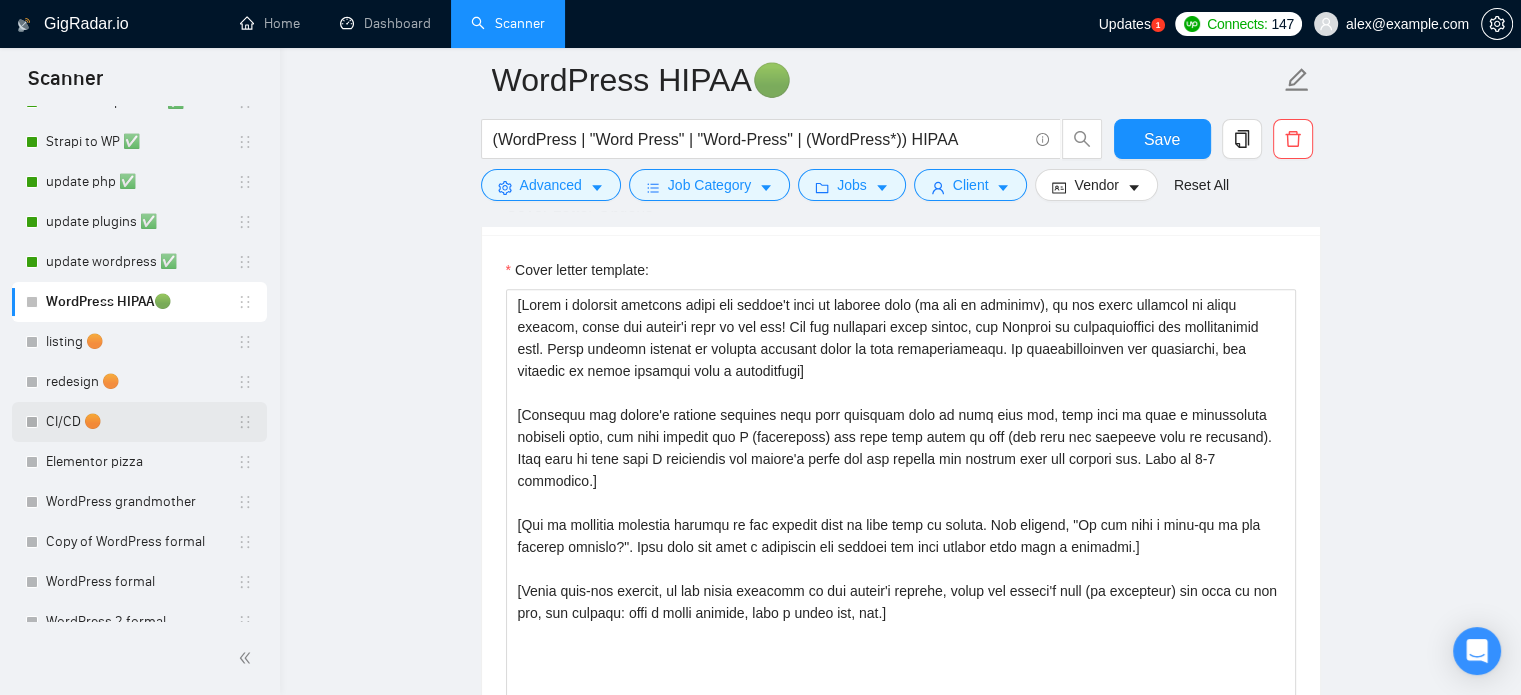 click on "CI/CD 🟠" at bounding box center (141, 422) 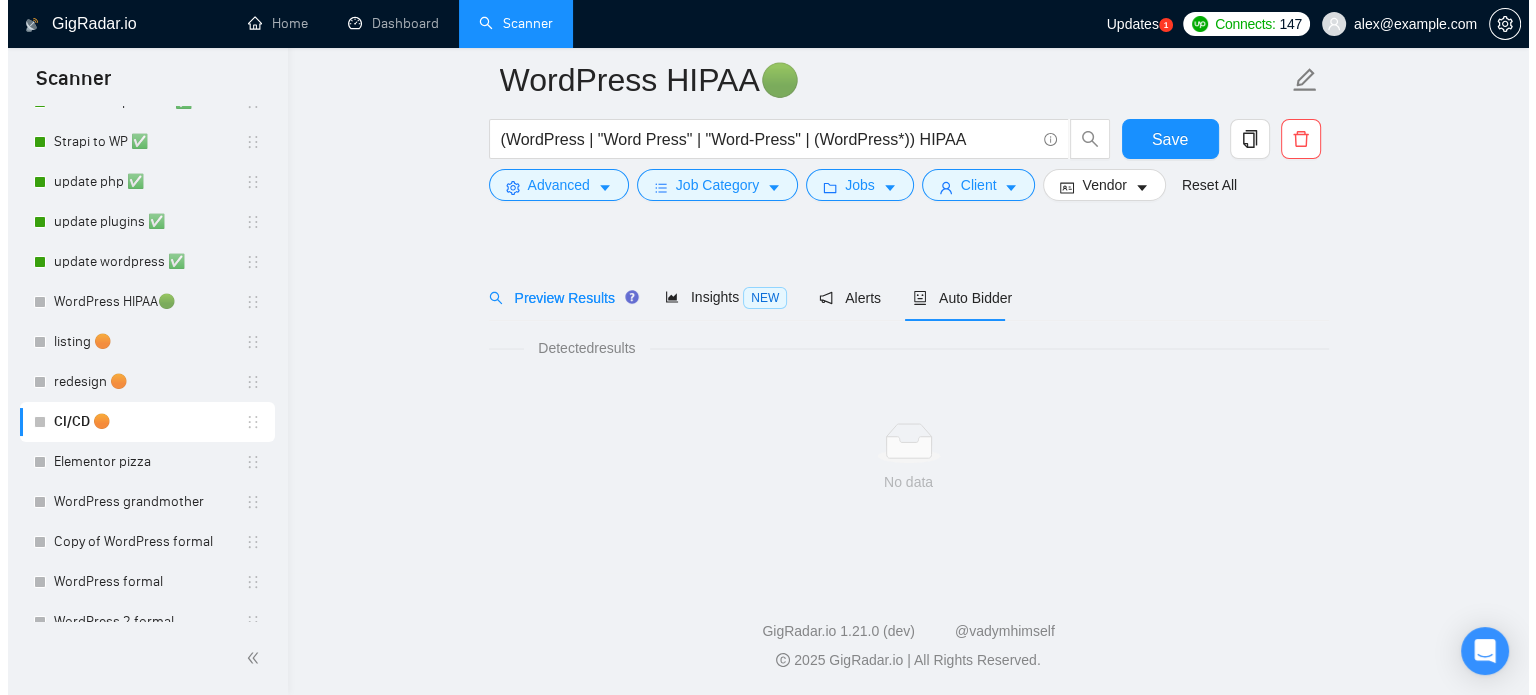 scroll, scrollTop: 35, scrollLeft: 0, axis: vertical 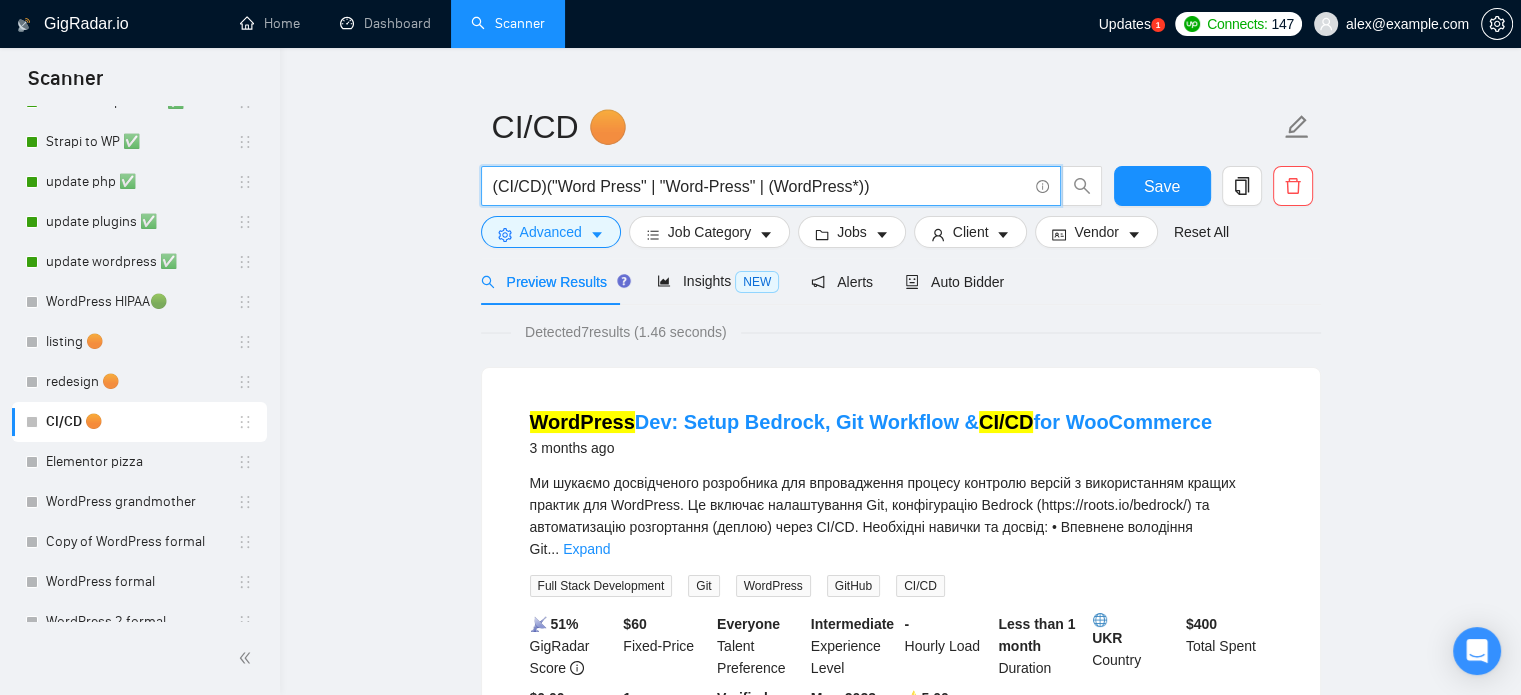 click on "(CI/CD)("Word Press" | "Word-Press" | (WordPress*))" at bounding box center (760, 186) 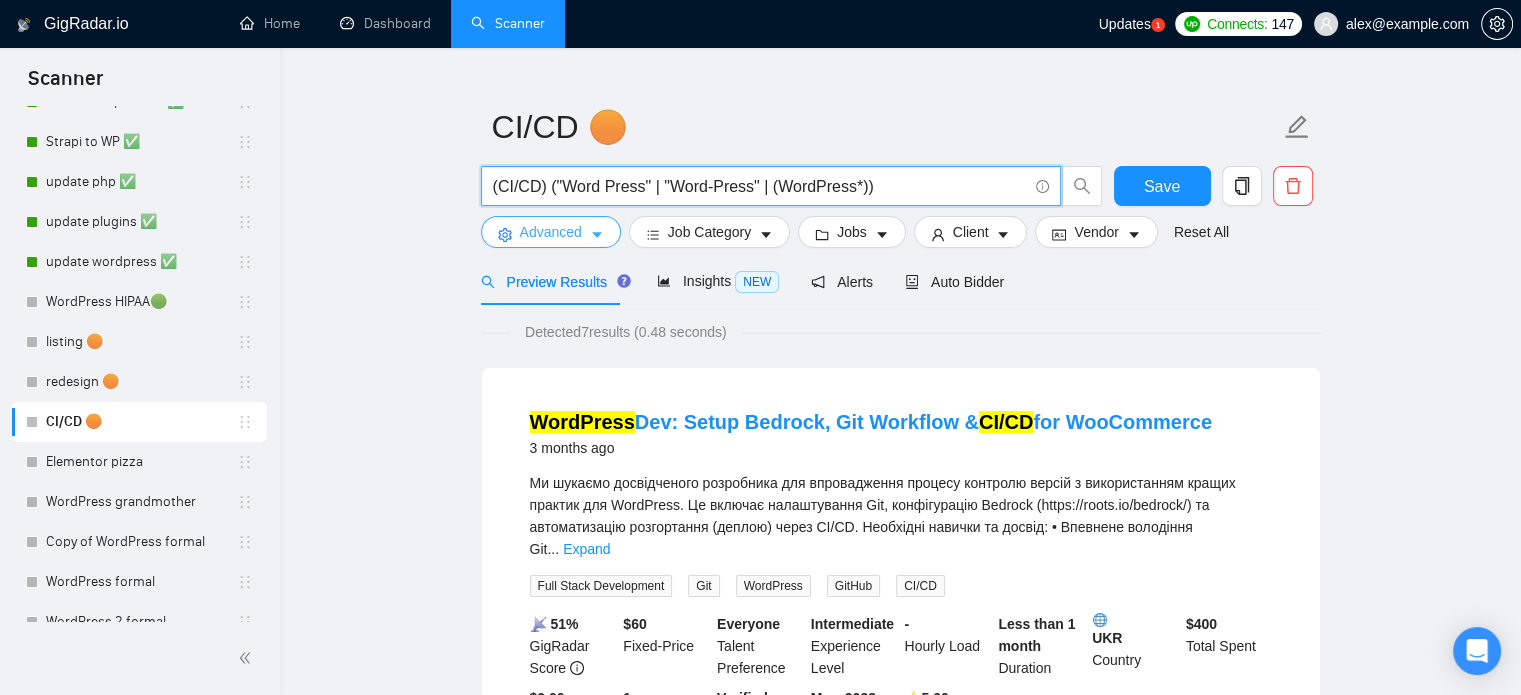 type on "(CI/CD) ("Word Press" | "Word-Press" | (WordPress*))" 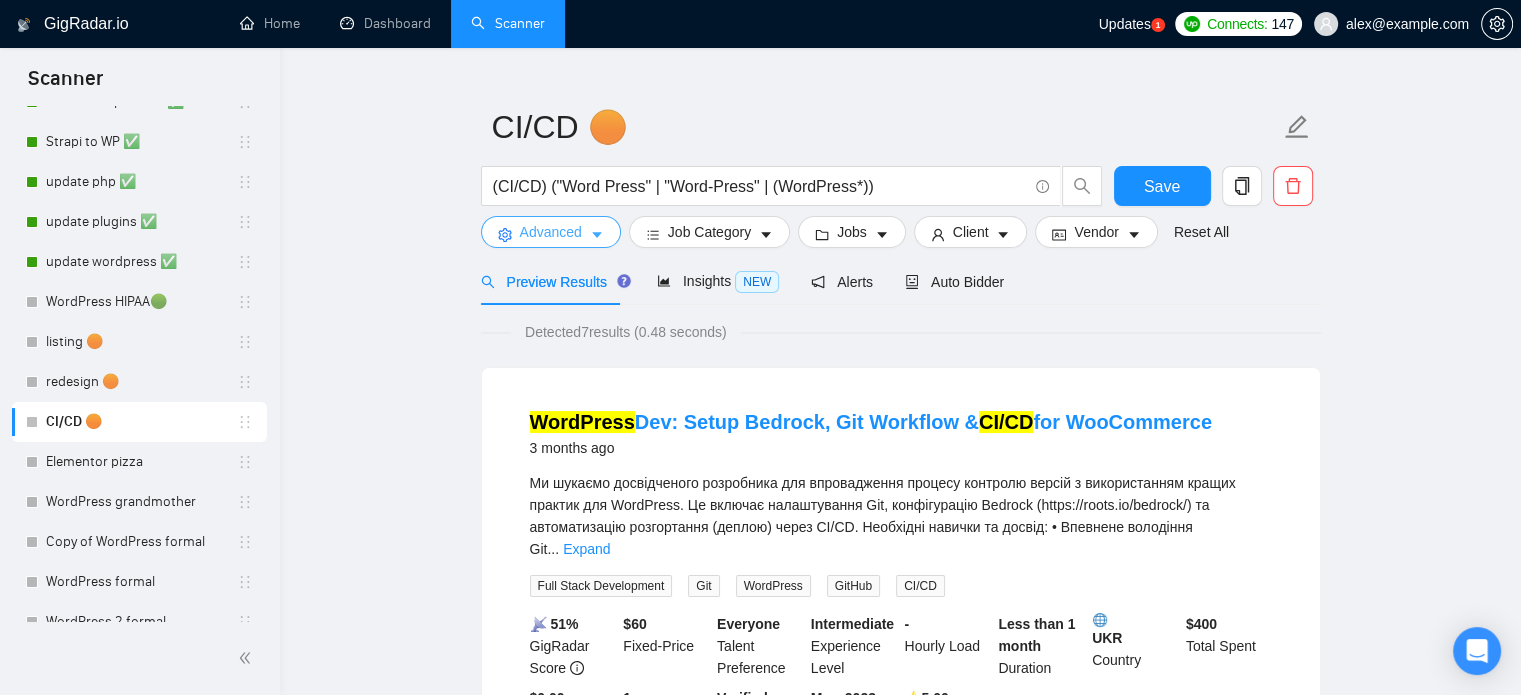 click on "Advanced" at bounding box center [551, 232] 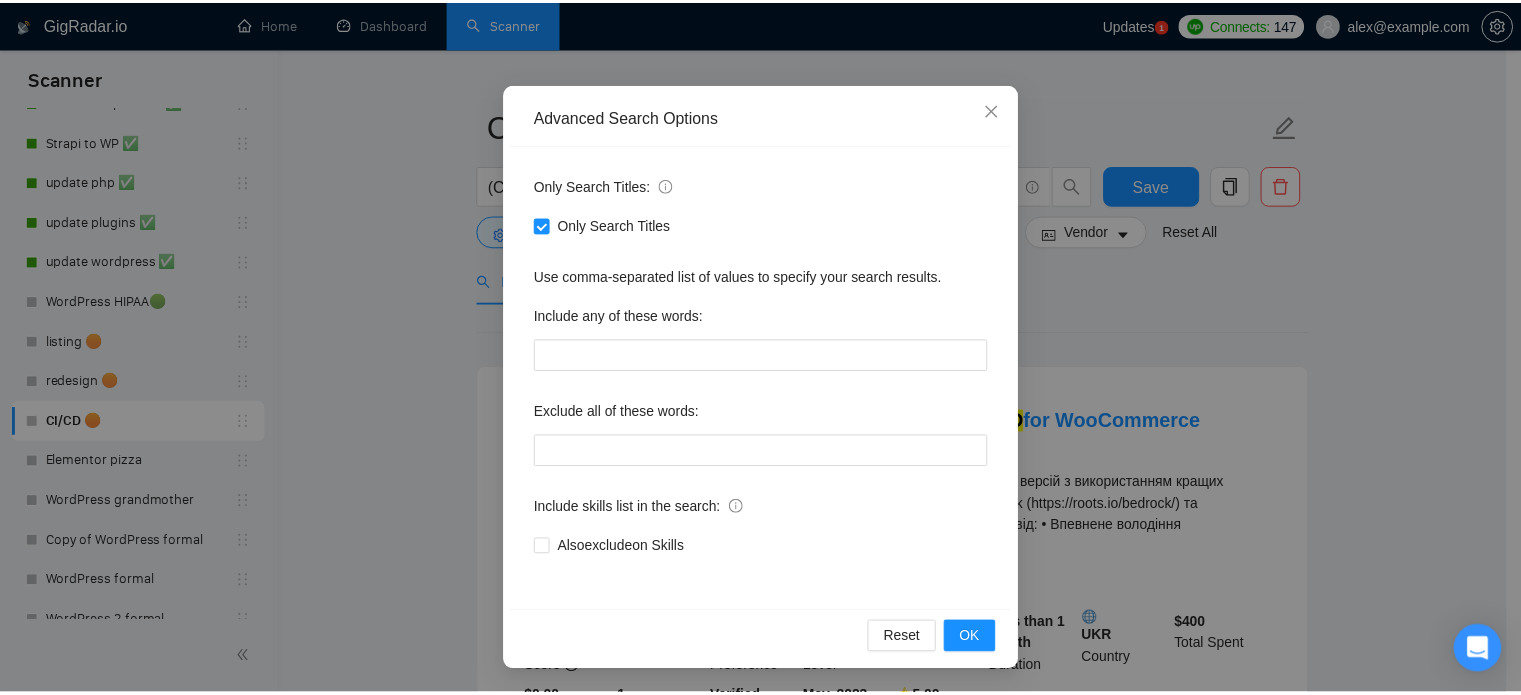 scroll, scrollTop: 0, scrollLeft: 0, axis: both 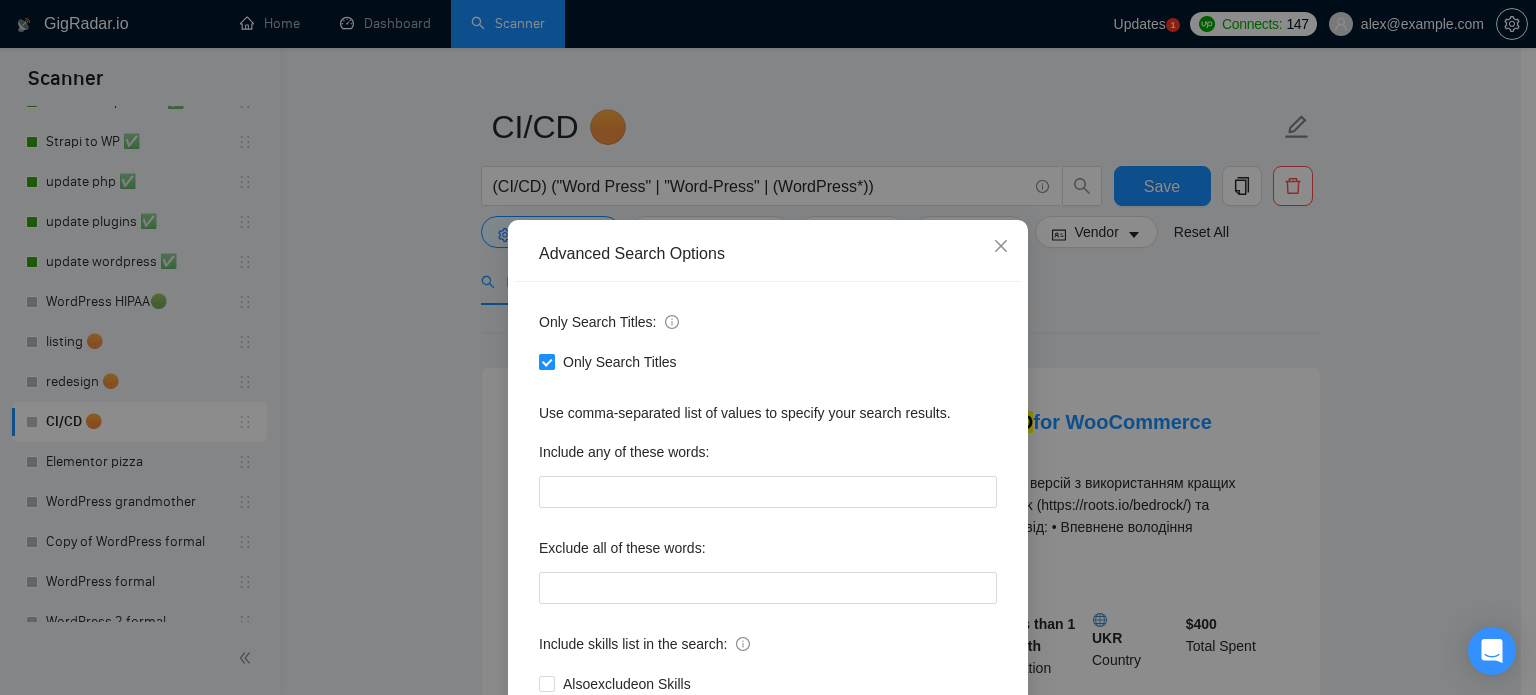 click on "Only Search Titles" at bounding box center [546, 361] 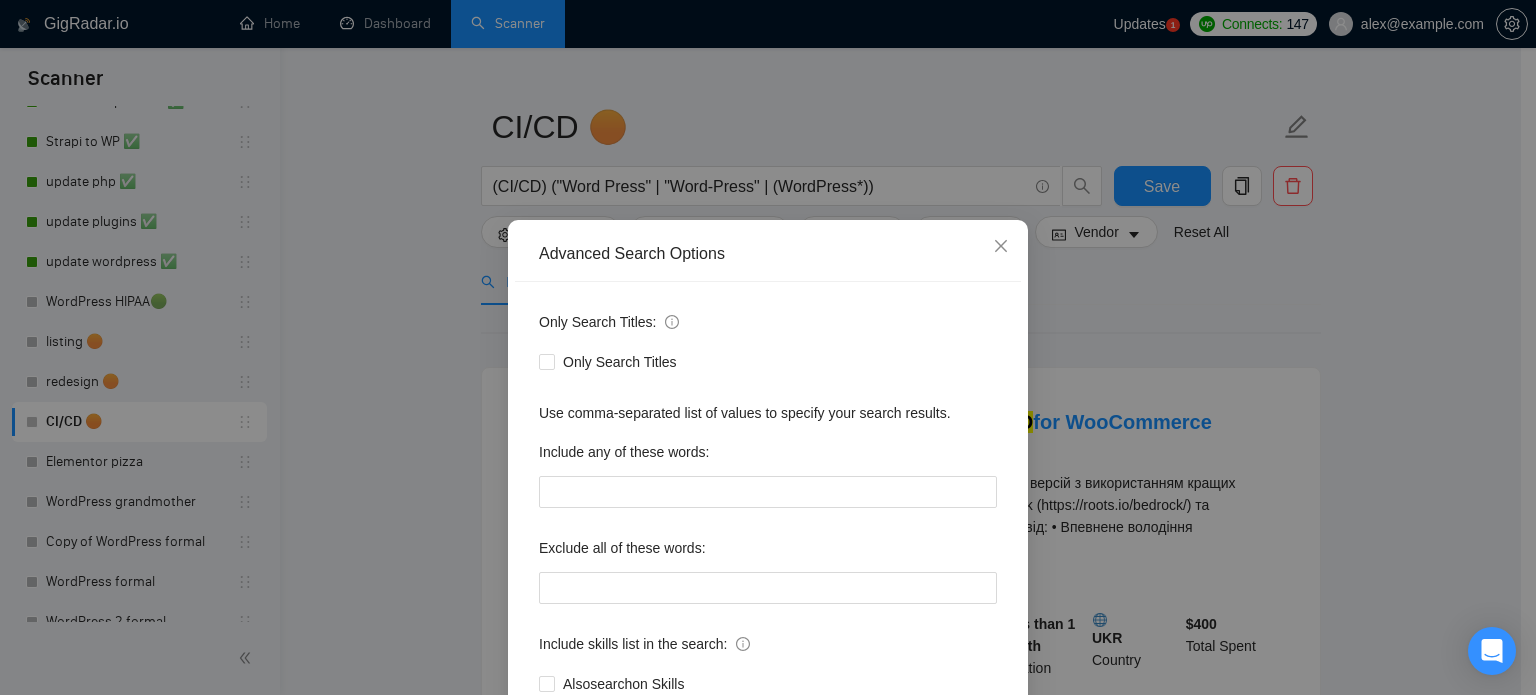 click on "Advanced Search Options Only Search Titles:   Only Search Titles Use comma-separated list of values to specify your search results. Include any of these words: Exclude all of these words: Include skills list in the search:   Also  search  on Skills Reset OK" at bounding box center [768, 347] 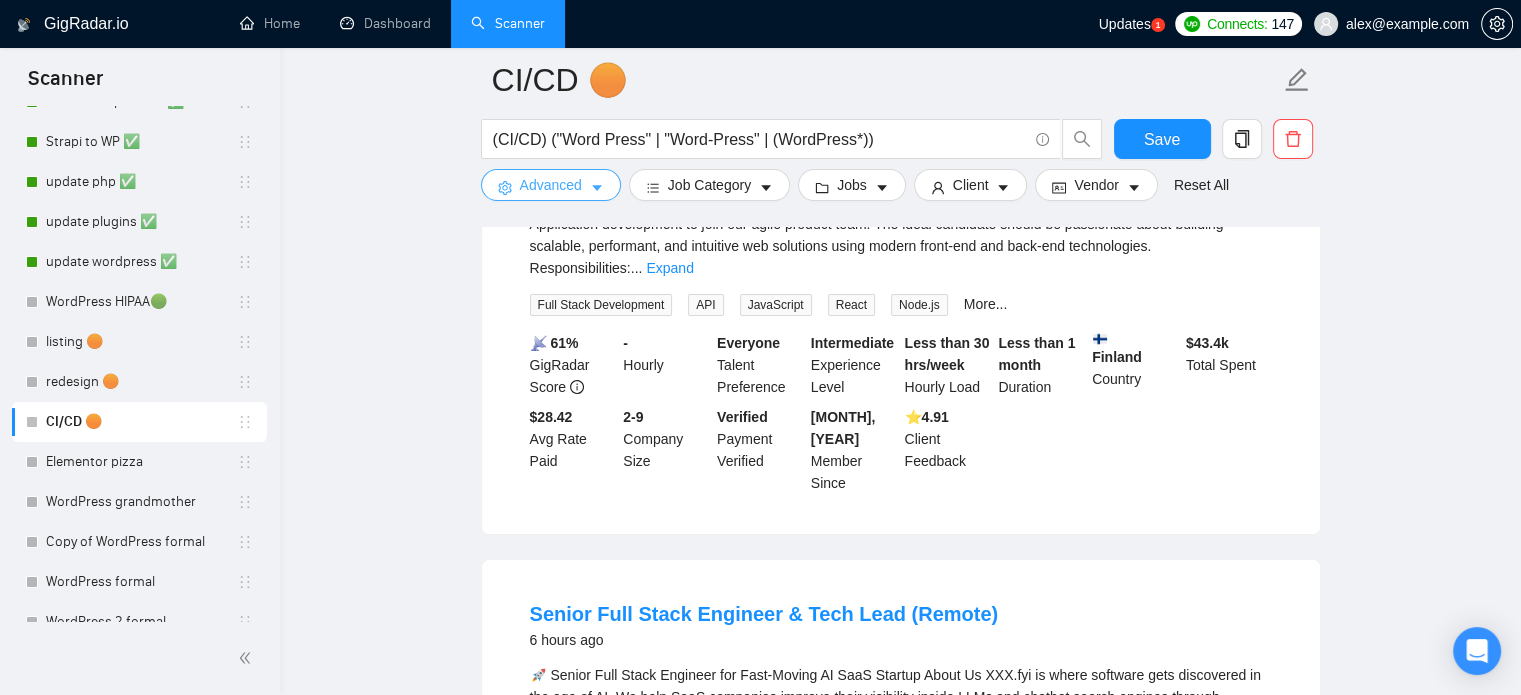 scroll, scrollTop: 284, scrollLeft: 0, axis: vertical 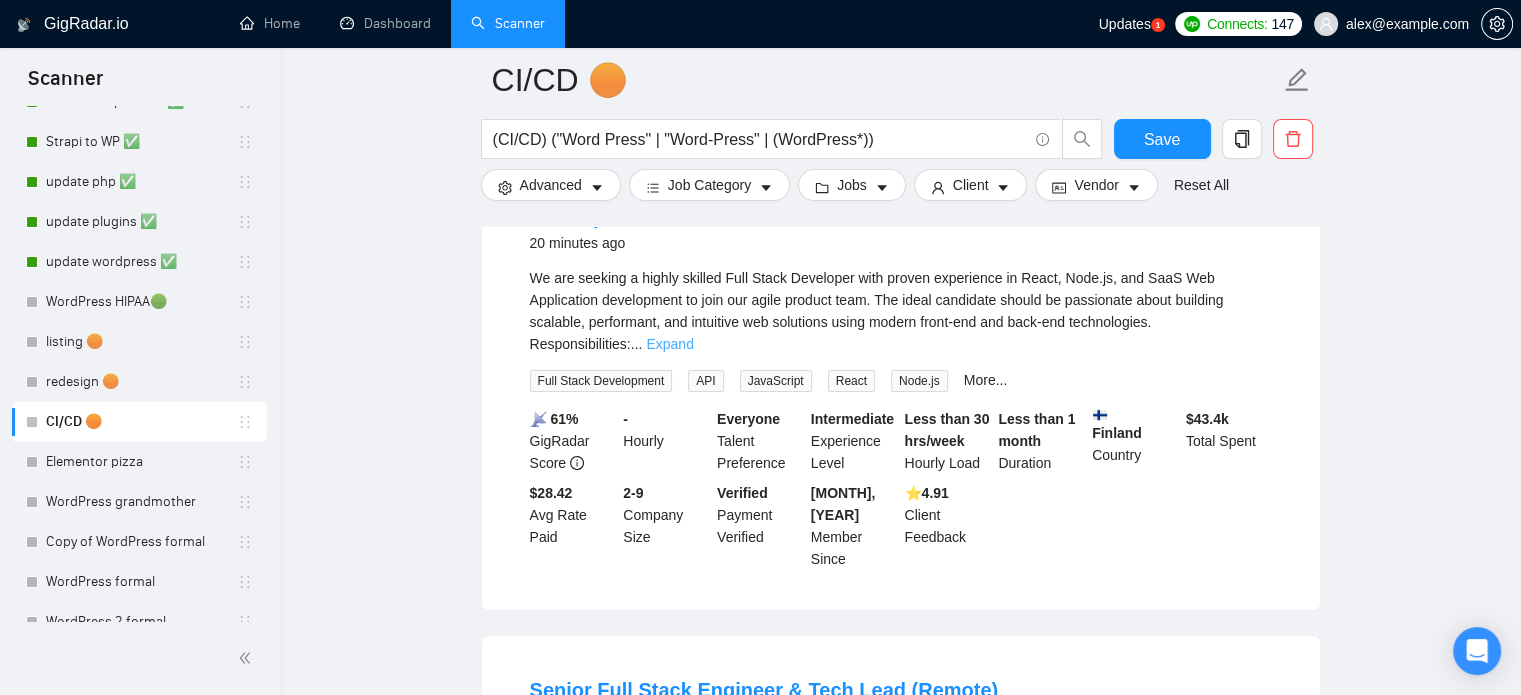 click on "Expand" at bounding box center (669, 344) 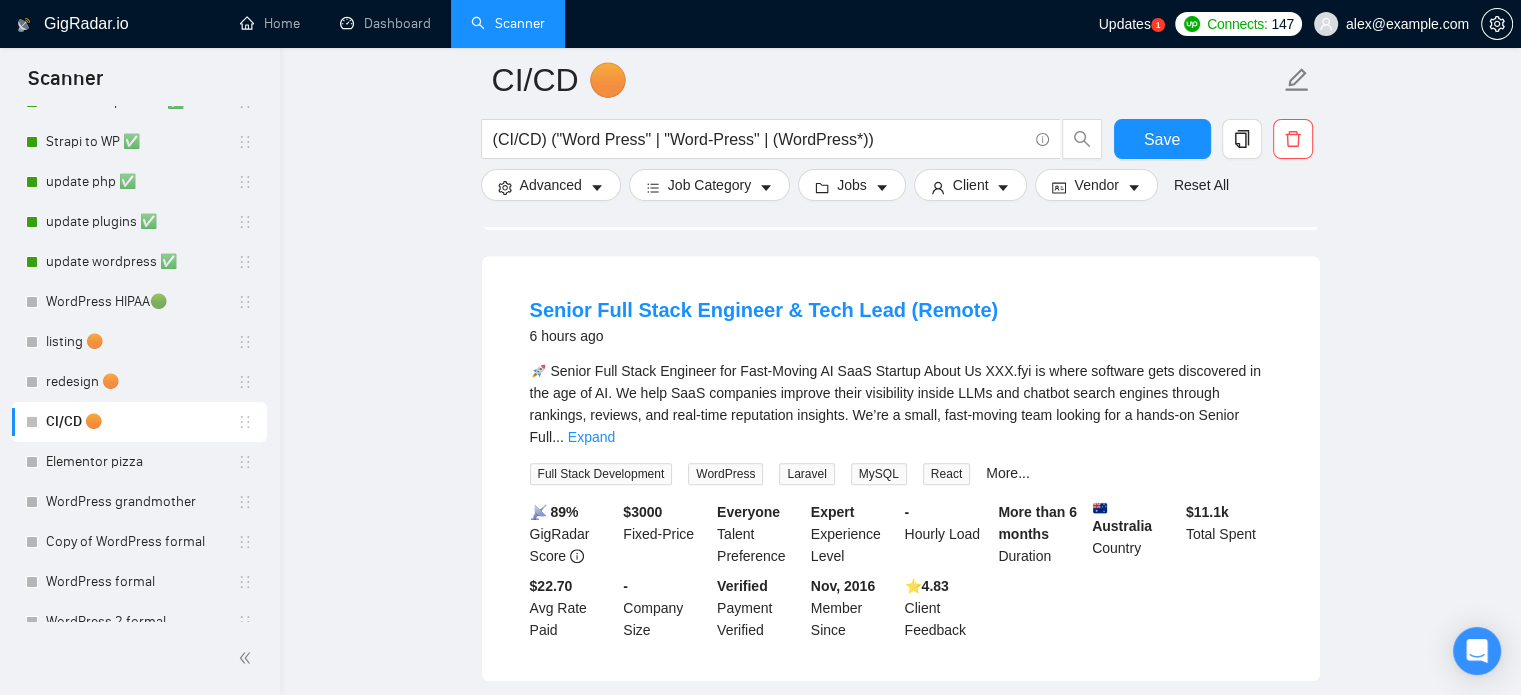 scroll, scrollTop: 1085, scrollLeft: 0, axis: vertical 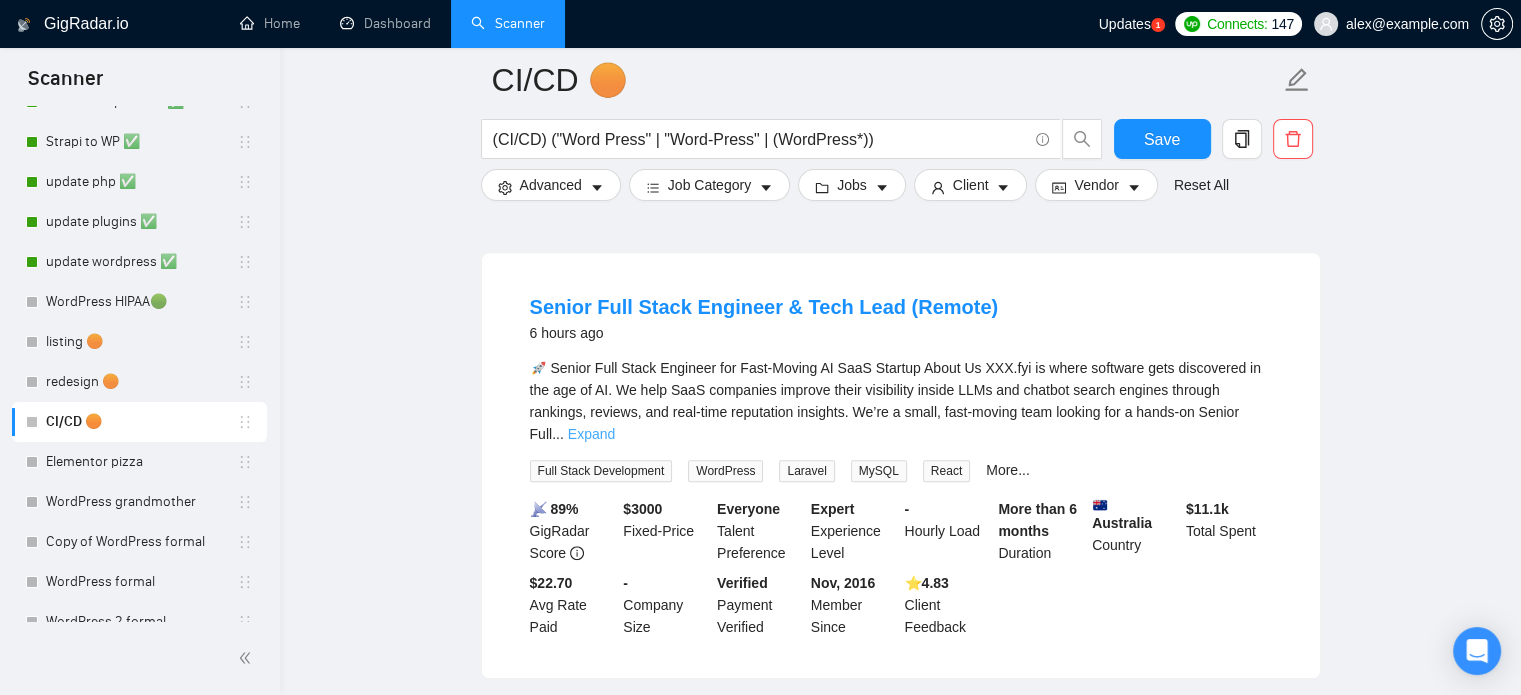 click on "Expand" at bounding box center [591, 434] 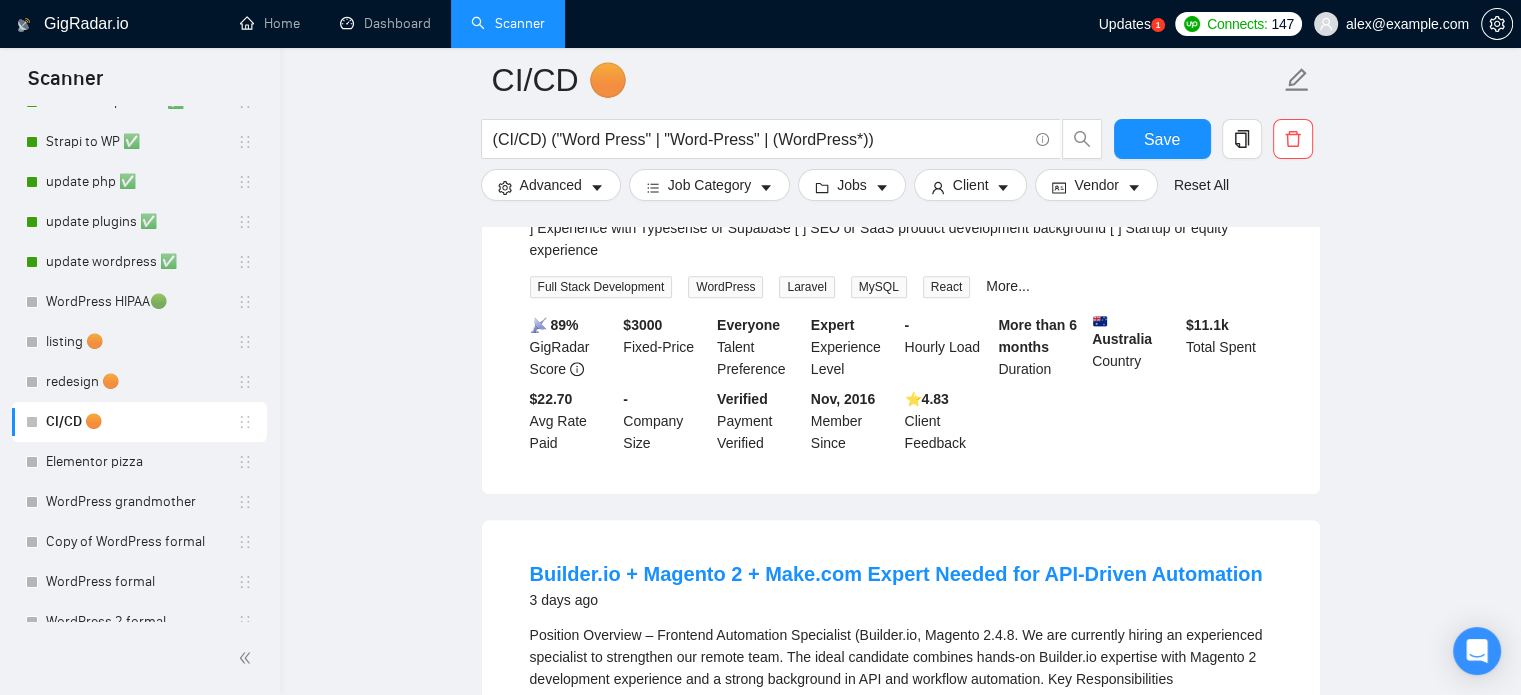scroll, scrollTop: 1846, scrollLeft: 0, axis: vertical 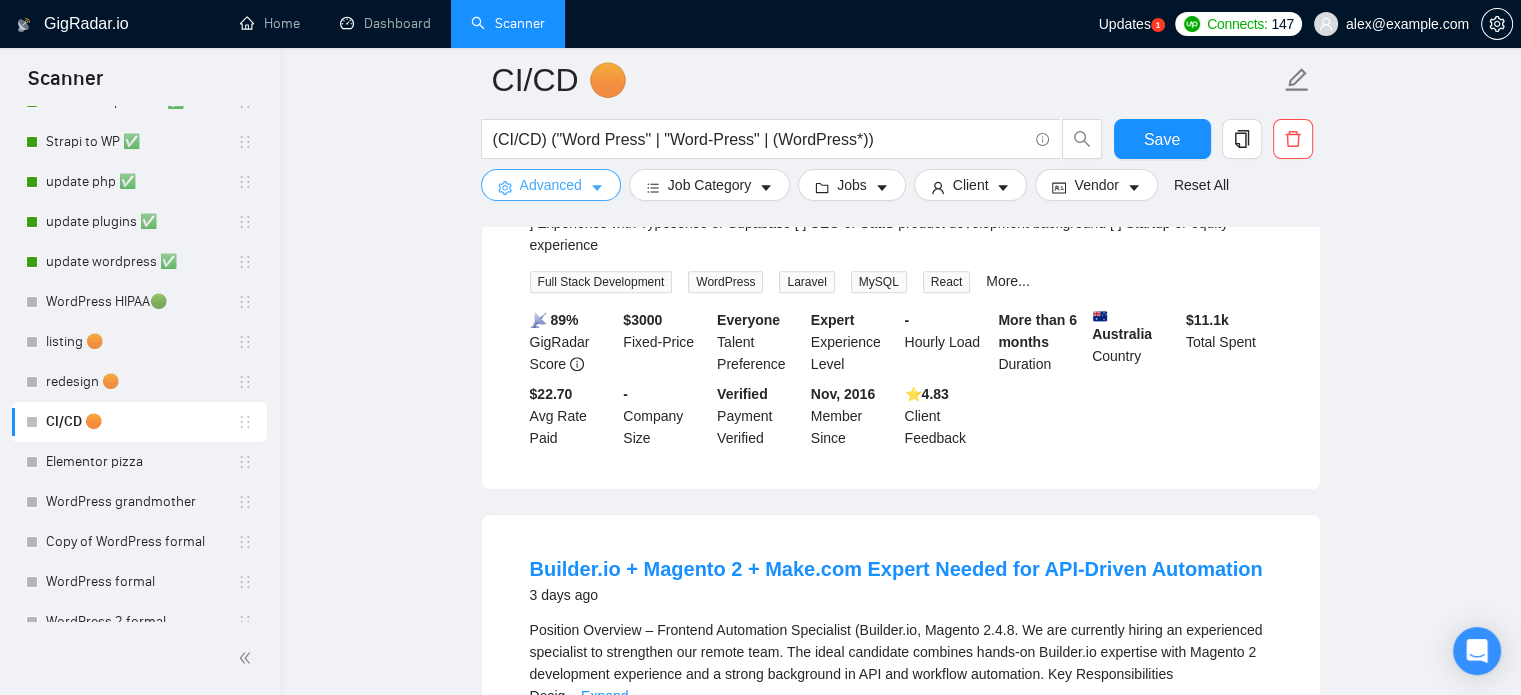 click on "Advanced" at bounding box center (551, 185) 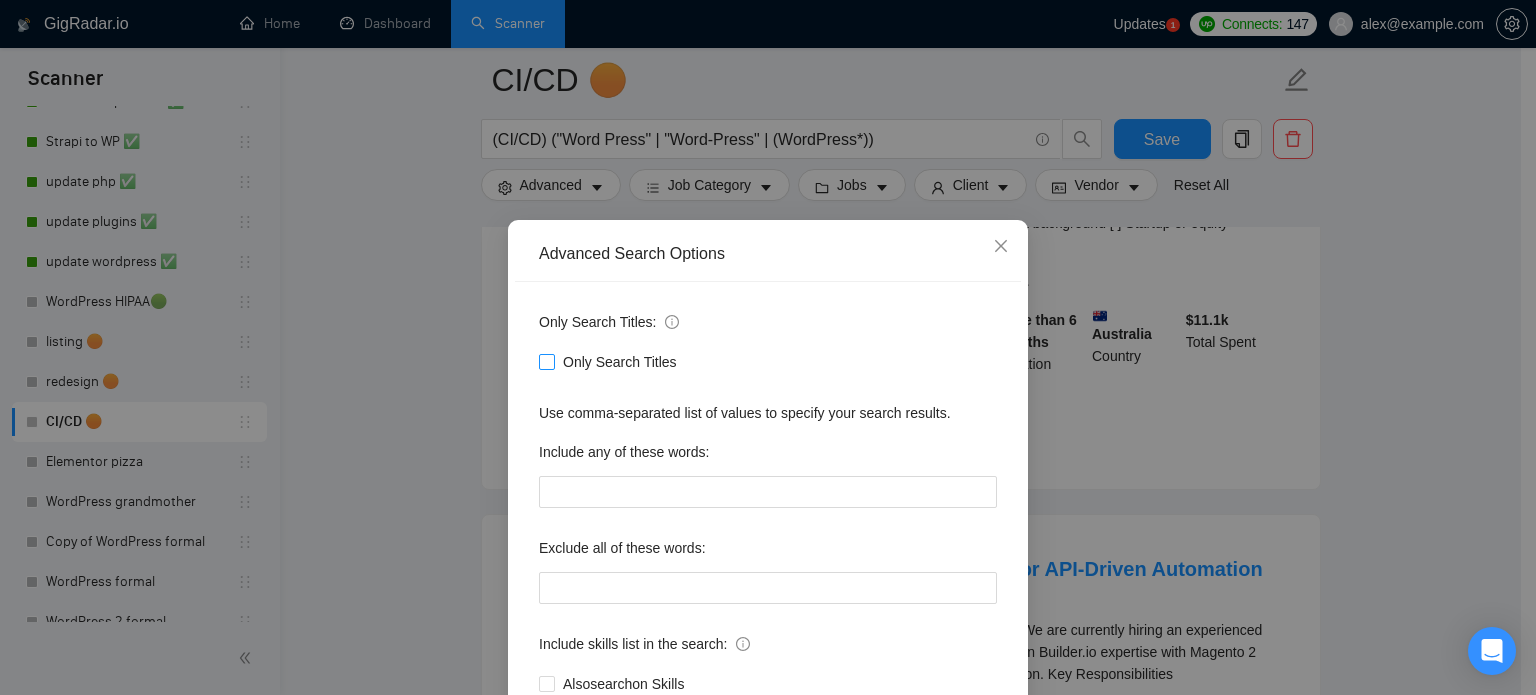 click on "Only Search Titles" at bounding box center [620, 362] 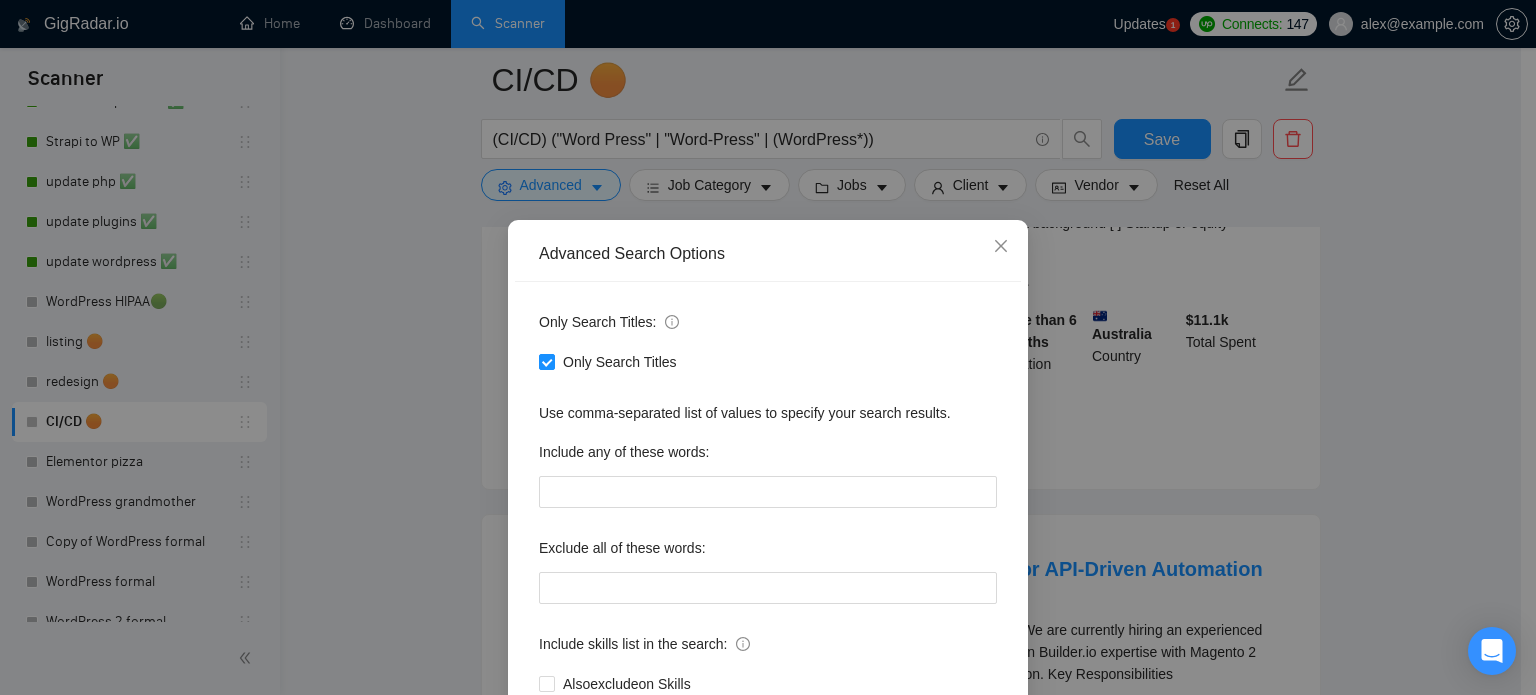 click on "Advanced Search Options Only Search Titles:   Only Search Titles Use comma-separated list of values to specify your search results. Include any of these words: Exclude all of these words: Include skills list in the search:   Also  exclude  on Skills Reset OK" at bounding box center [768, 347] 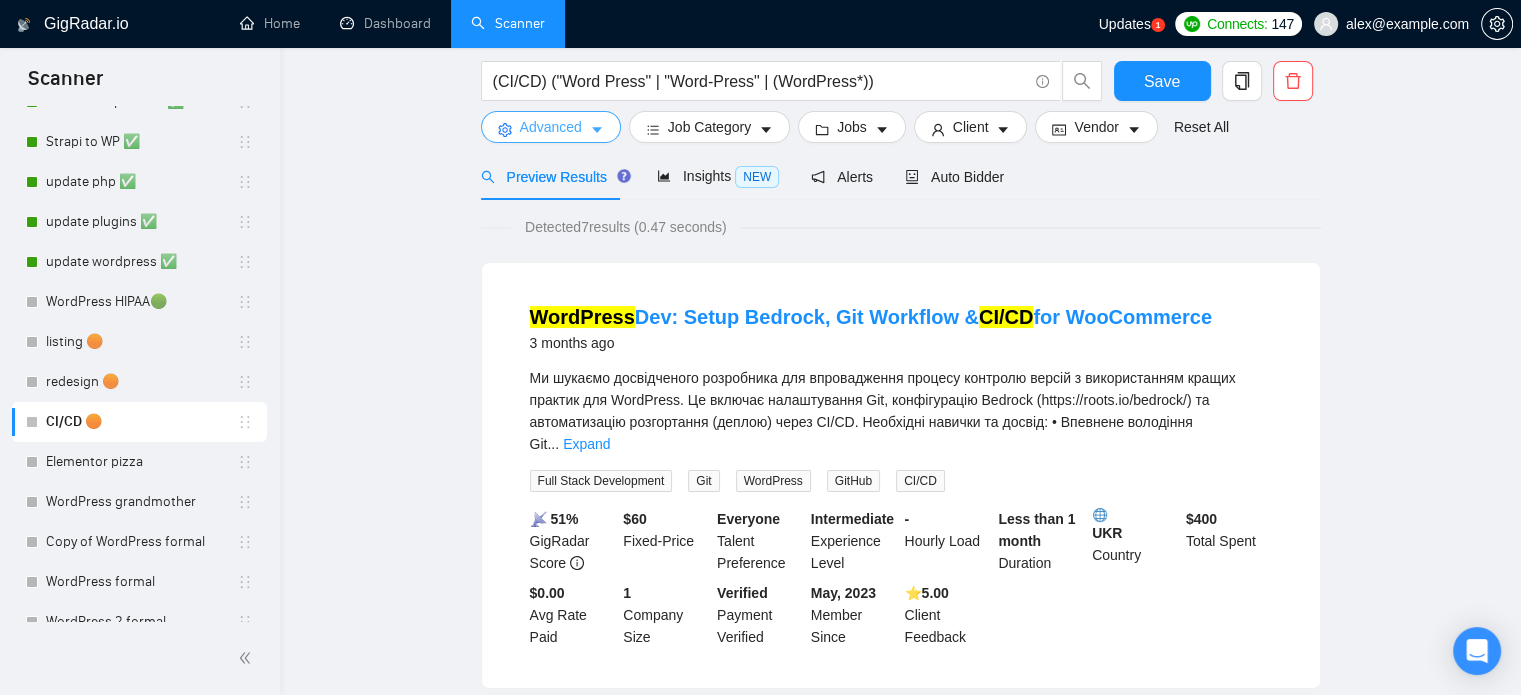 scroll, scrollTop: 0, scrollLeft: 0, axis: both 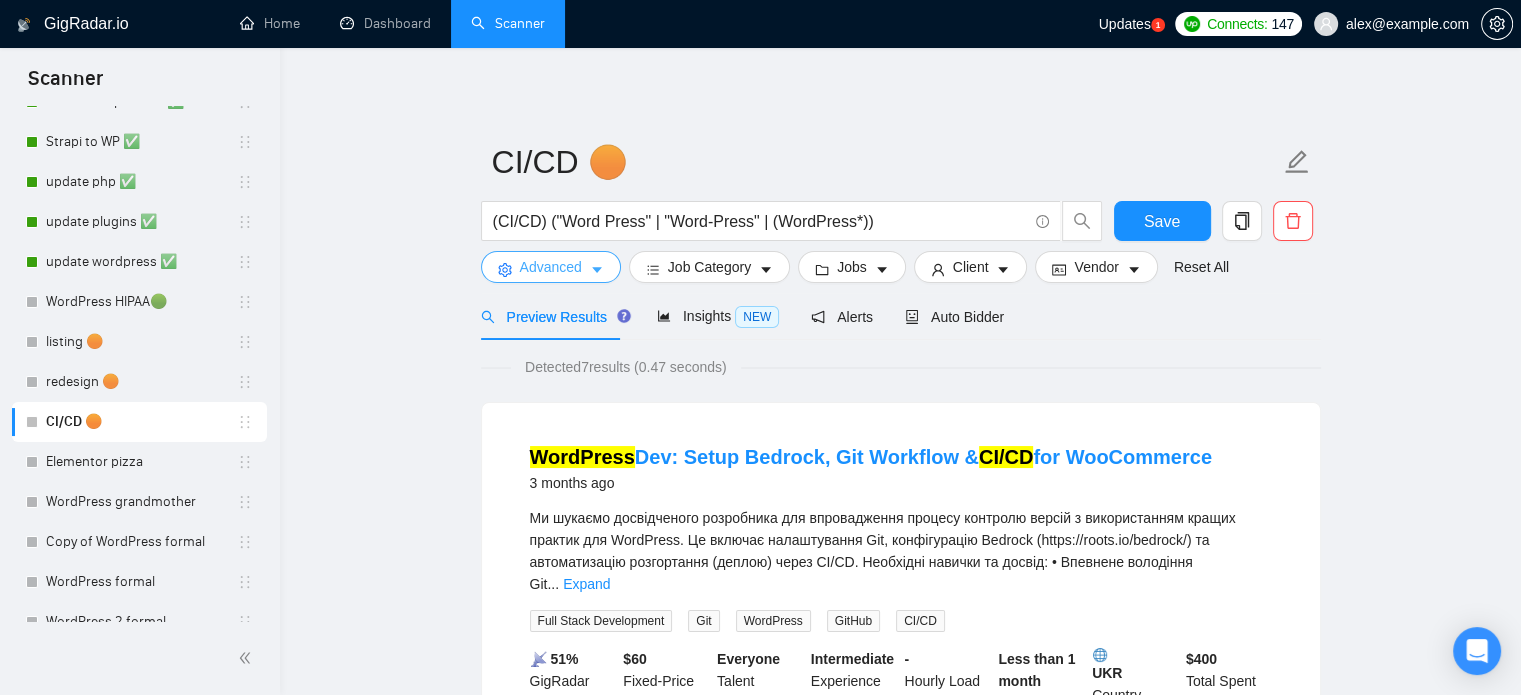 click on "Advanced" at bounding box center [551, 267] 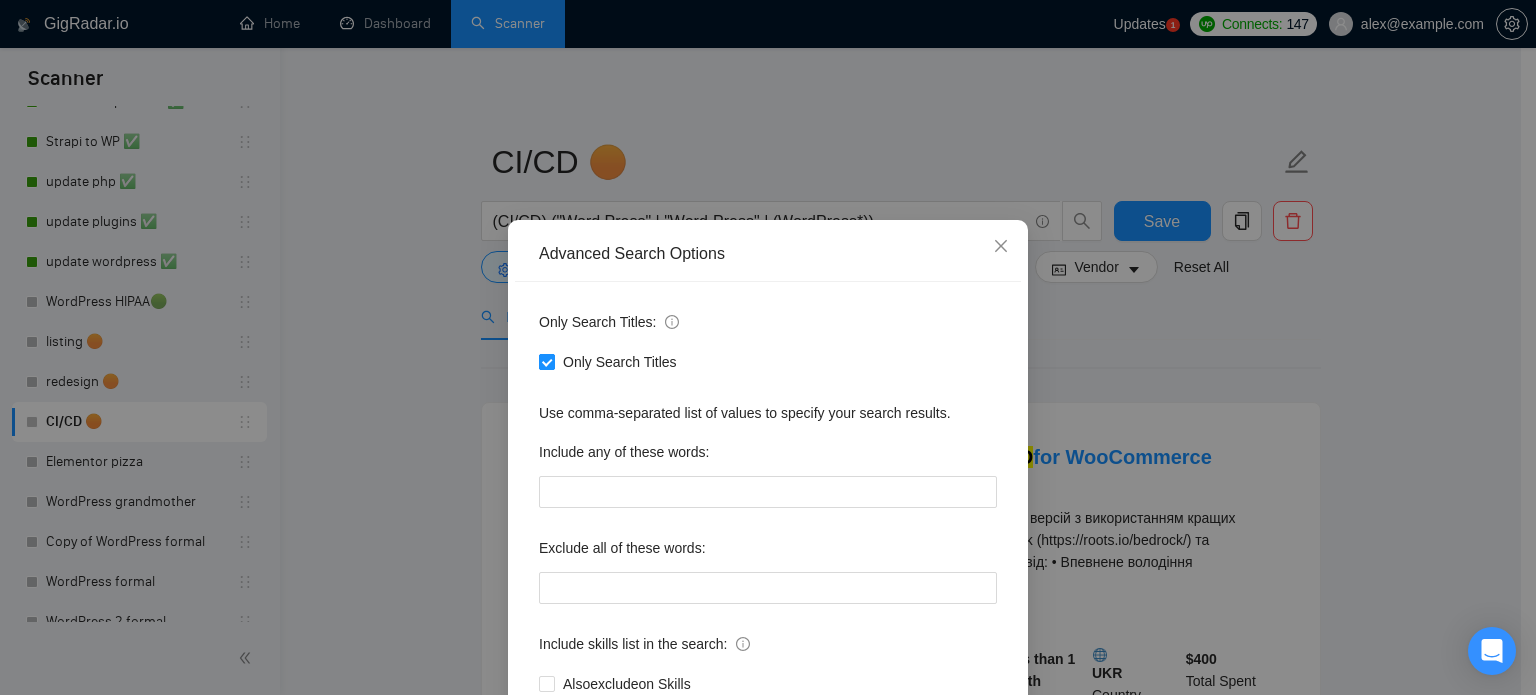 click on "Only Search Titles" at bounding box center [546, 361] 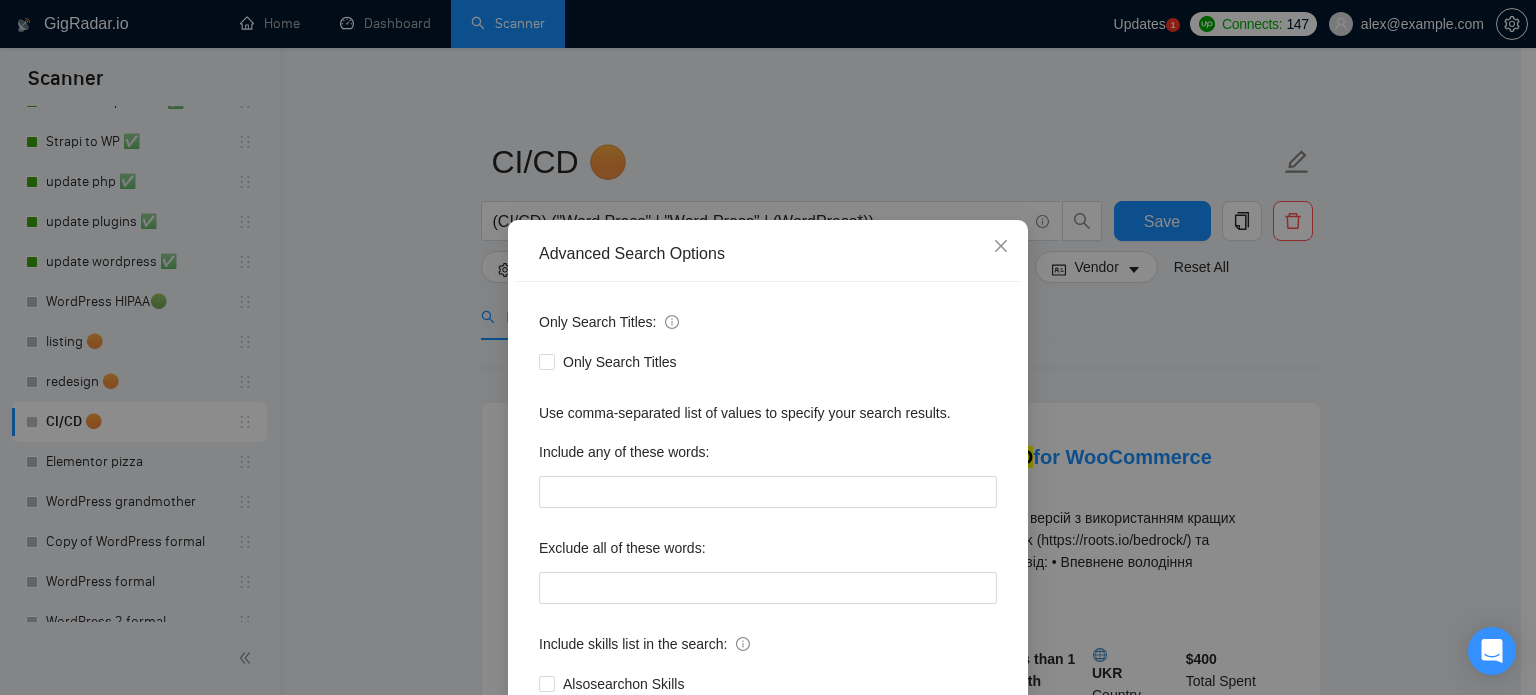 click on "Advanced Search Options Only Search Titles:   Only Search Titles Use comma-separated list of values to specify your search results. Include any of these words: Exclude all of these words: Include skills list in the search:   Also  search  on Skills Reset OK" at bounding box center [768, 347] 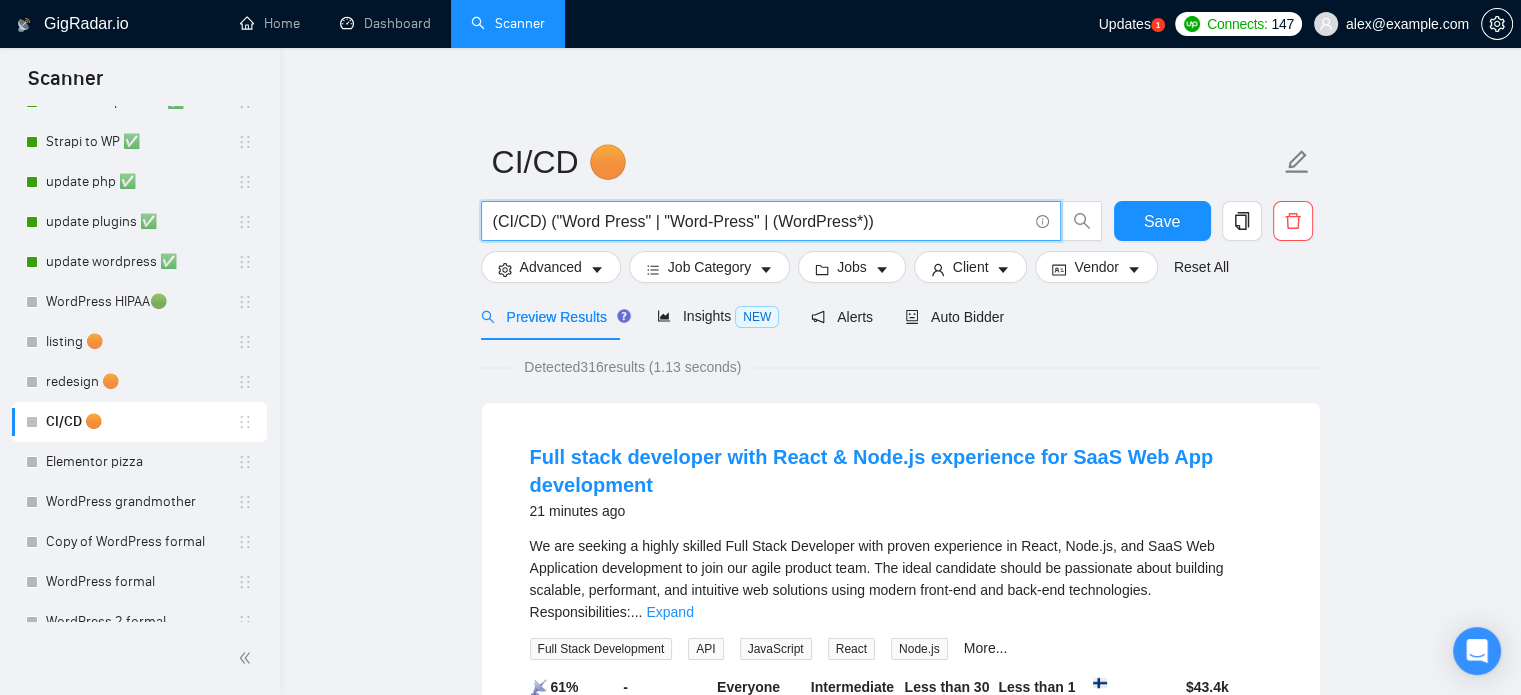 click on "(CI/CD) ("Word Press" | "Word-Press" | (WordPress*))" at bounding box center [760, 221] 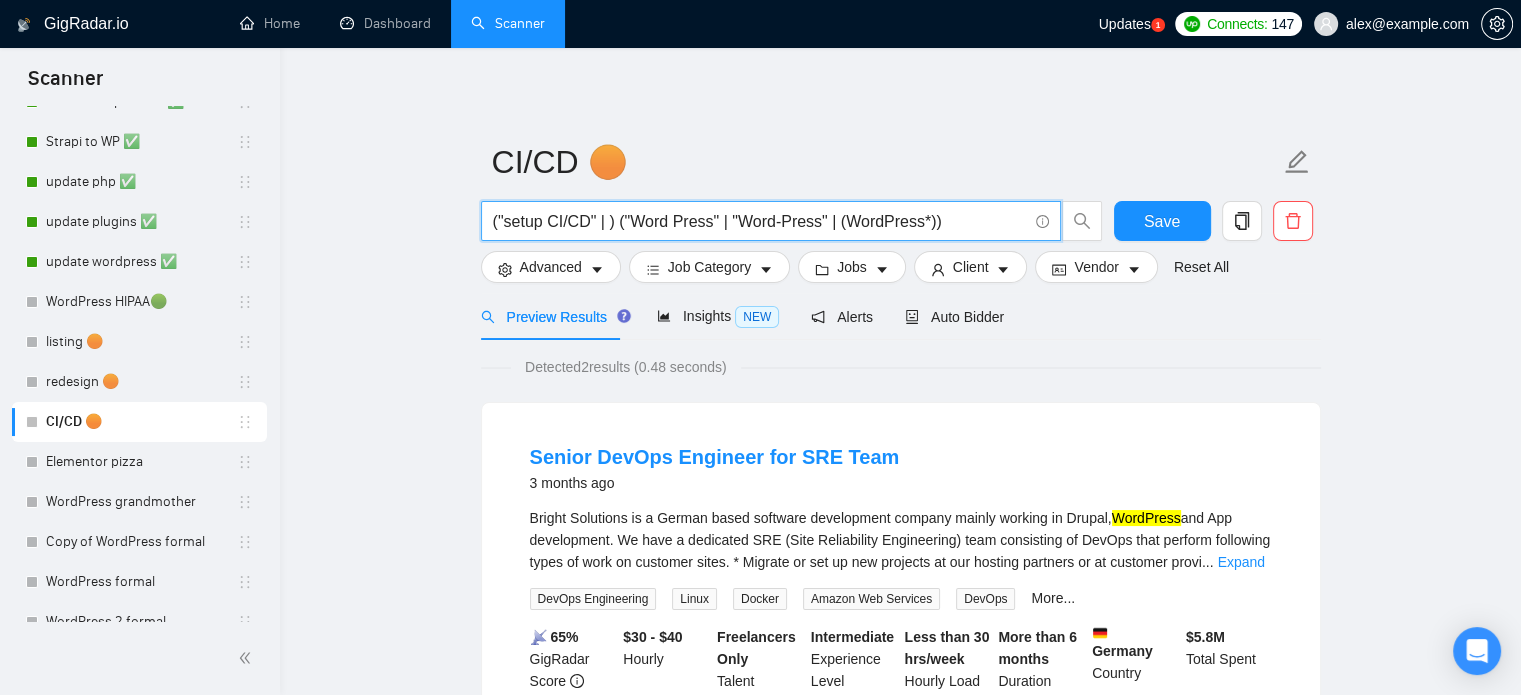 paste on ""setup CI/CD"" 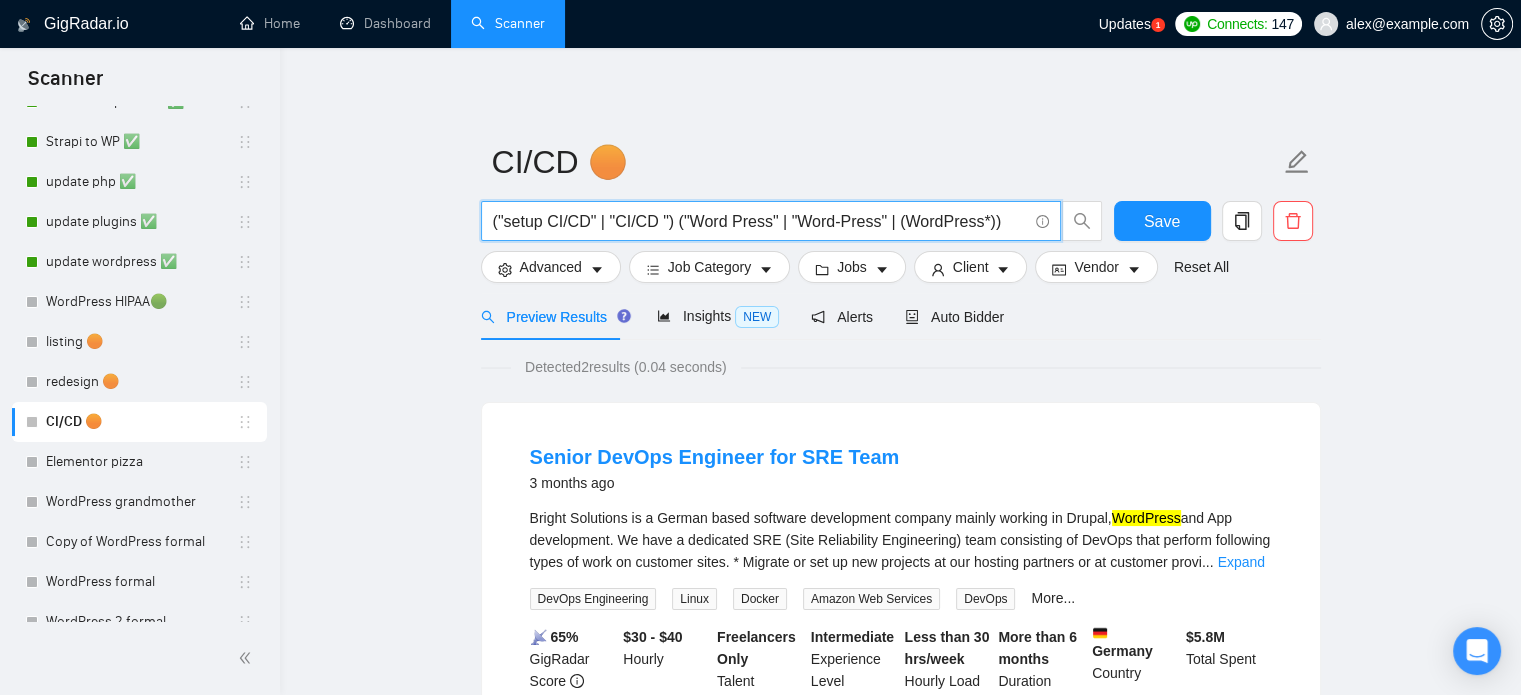 paste on "setup" 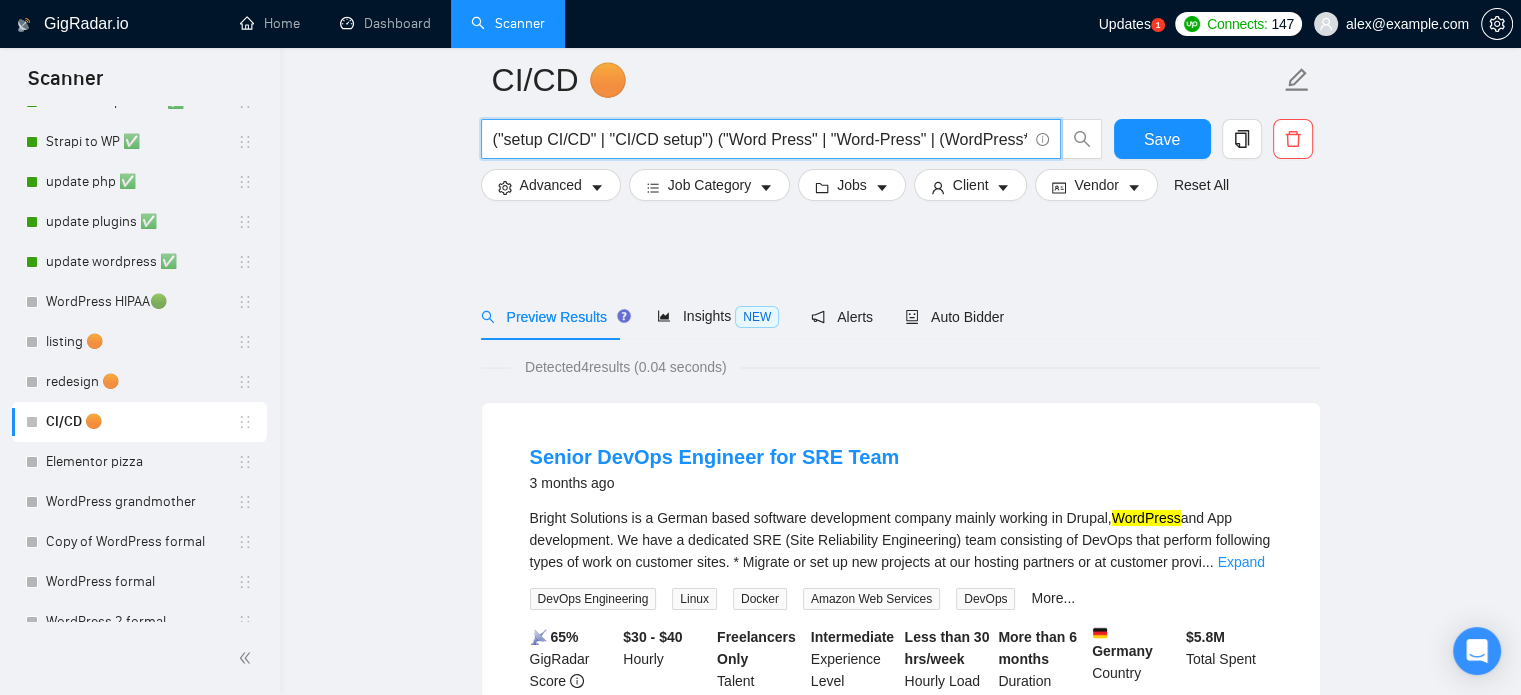 scroll, scrollTop: 124, scrollLeft: 0, axis: vertical 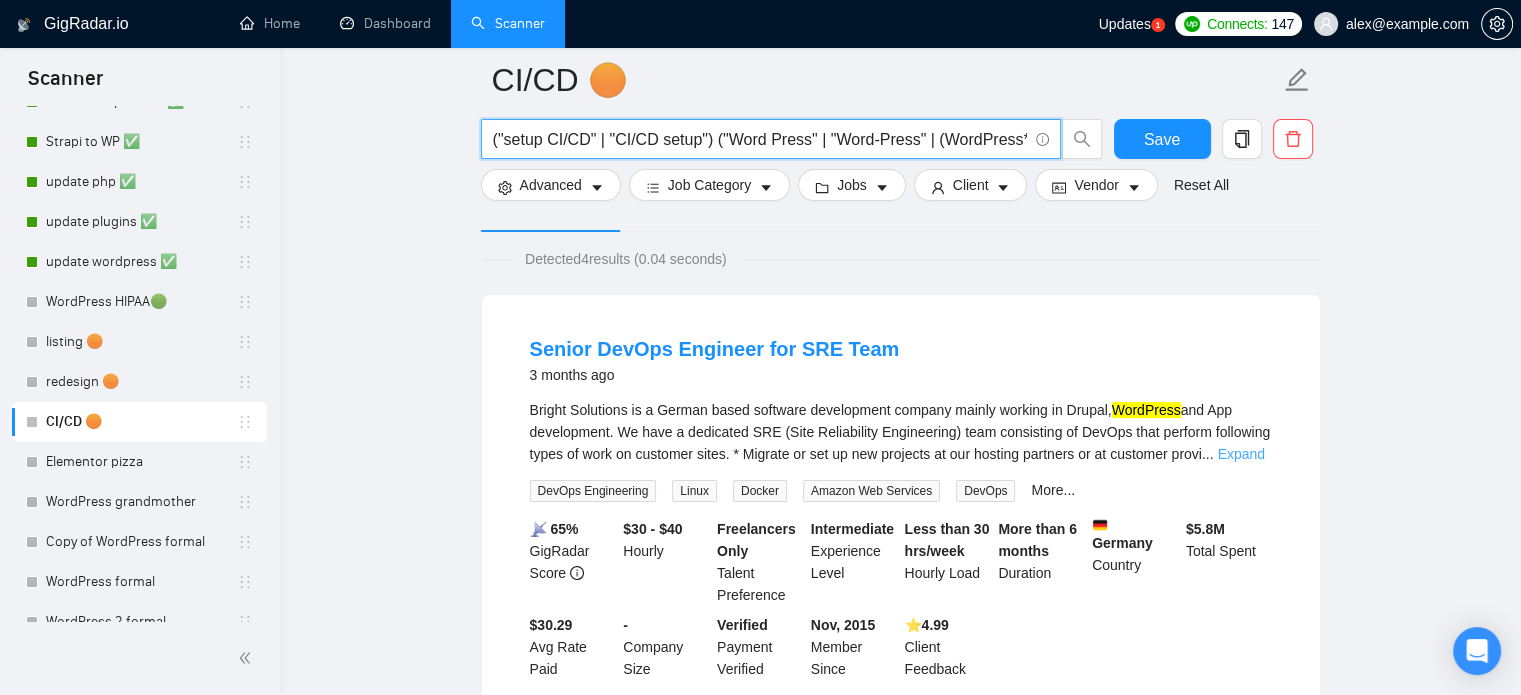 type on "("setup CI/CD" | "CI/CD setup") ("Word Press" | "Word-Press" | (WordPress*))" 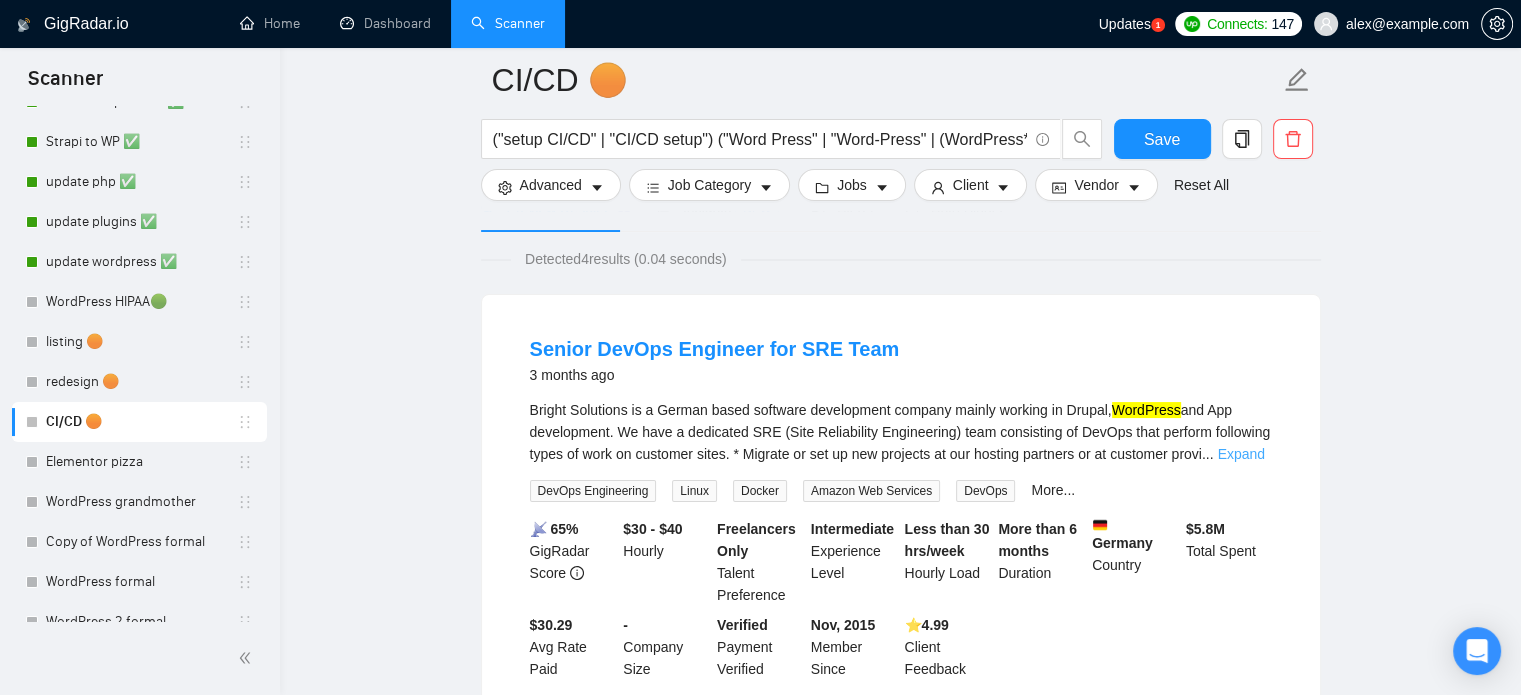click on "Expand" at bounding box center (1240, 454) 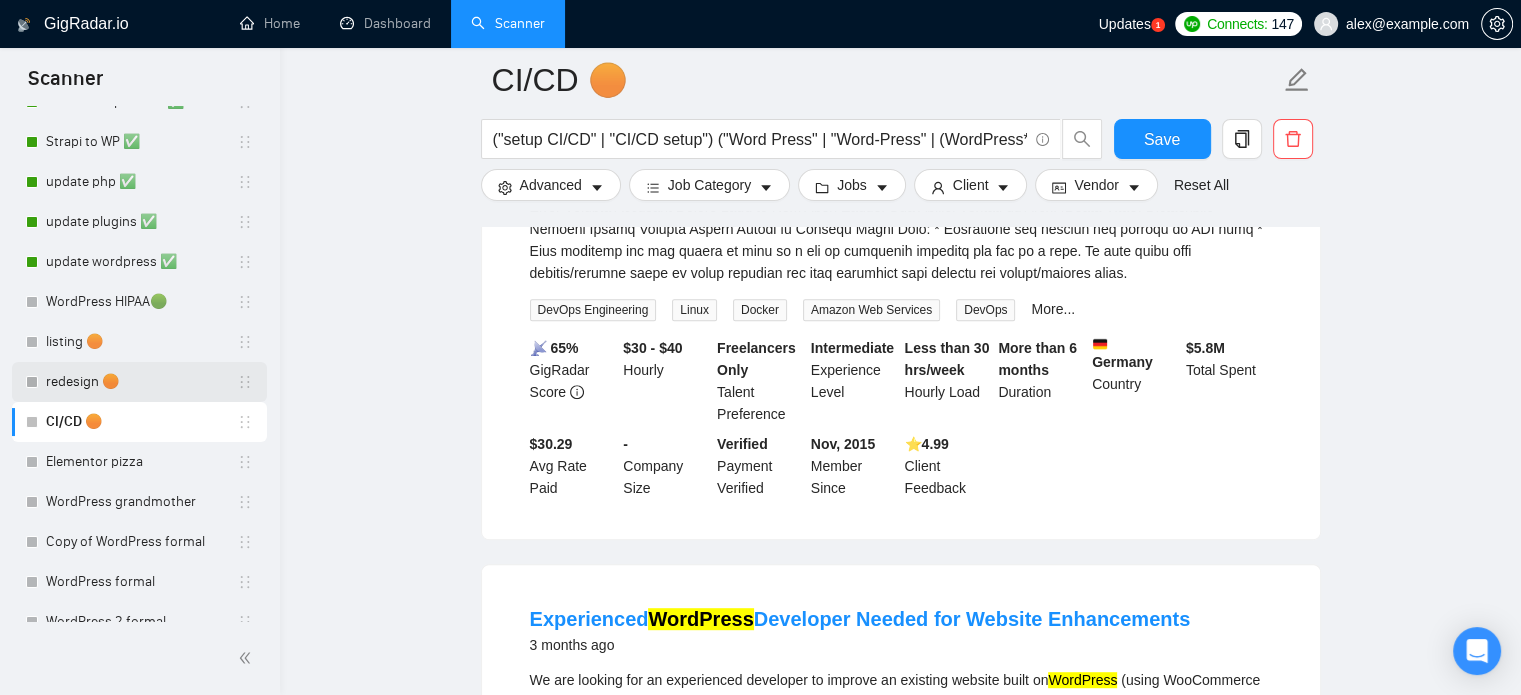 scroll, scrollTop: 900, scrollLeft: 0, axis: vertical 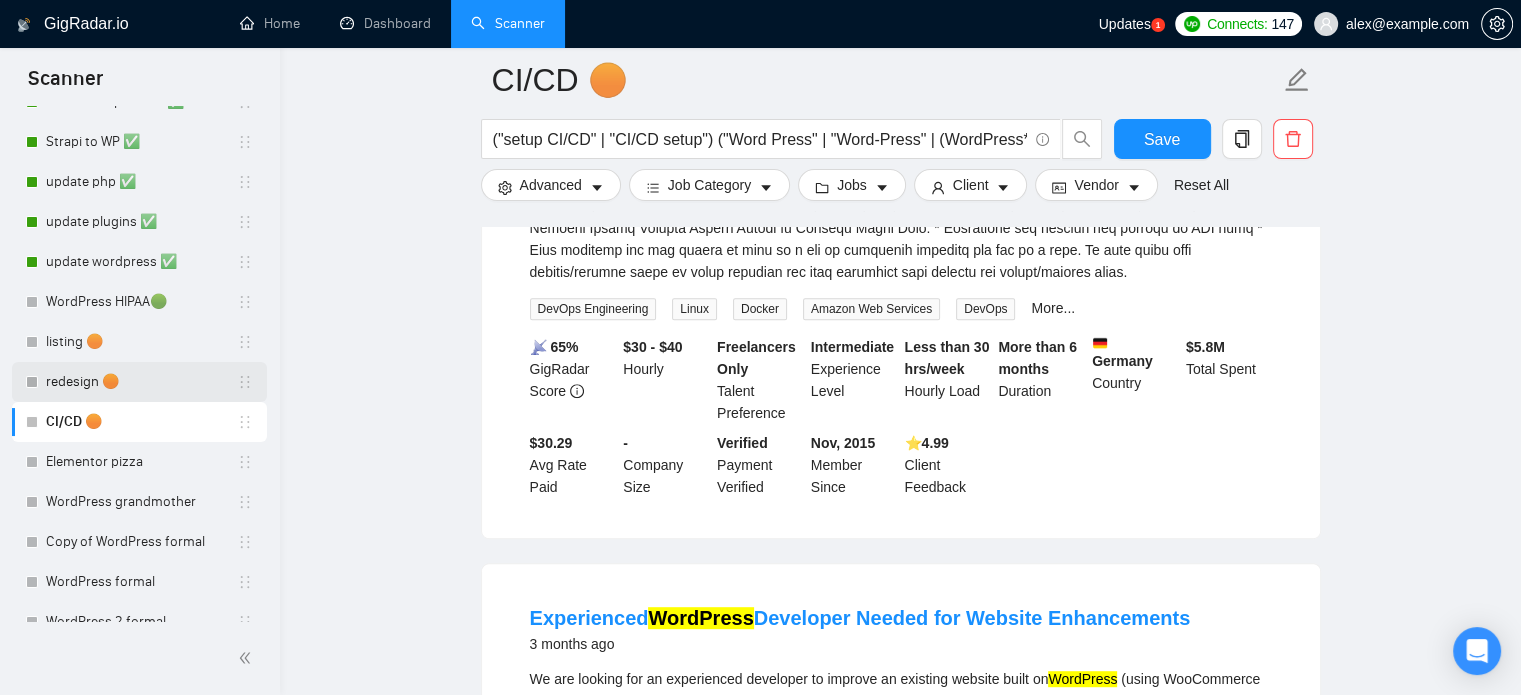 click on "redesign 🟠" at bounding box center [141, 382] 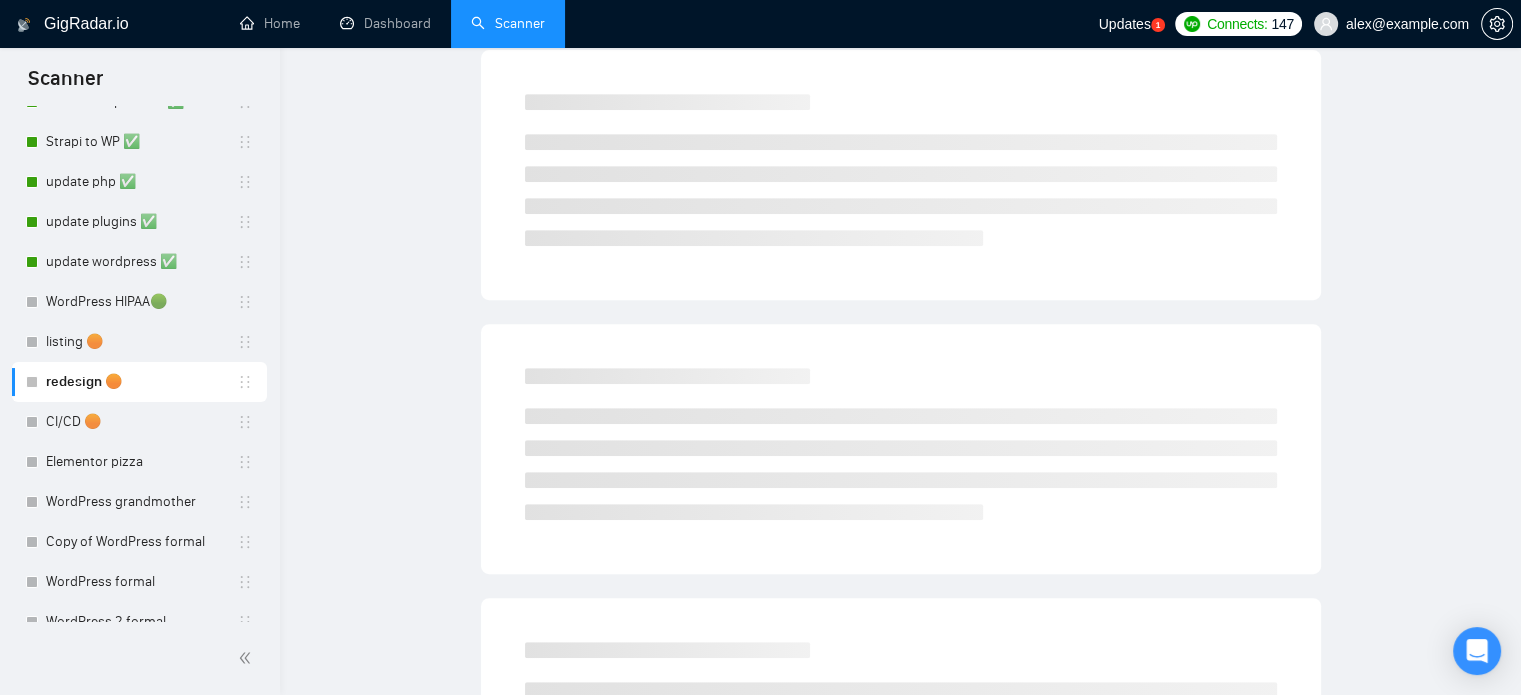 scroll, scrollTop: 35, scrollLeft: 0, axis: vertical 